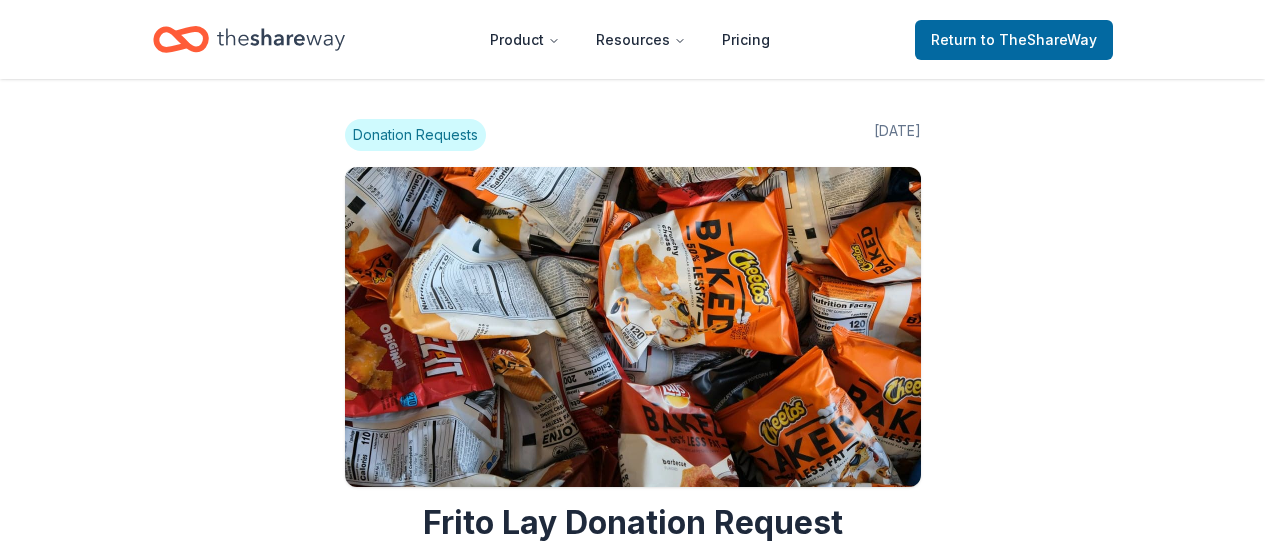 scroll, scrollTop: 0, scrollLeft: 0, axis: both 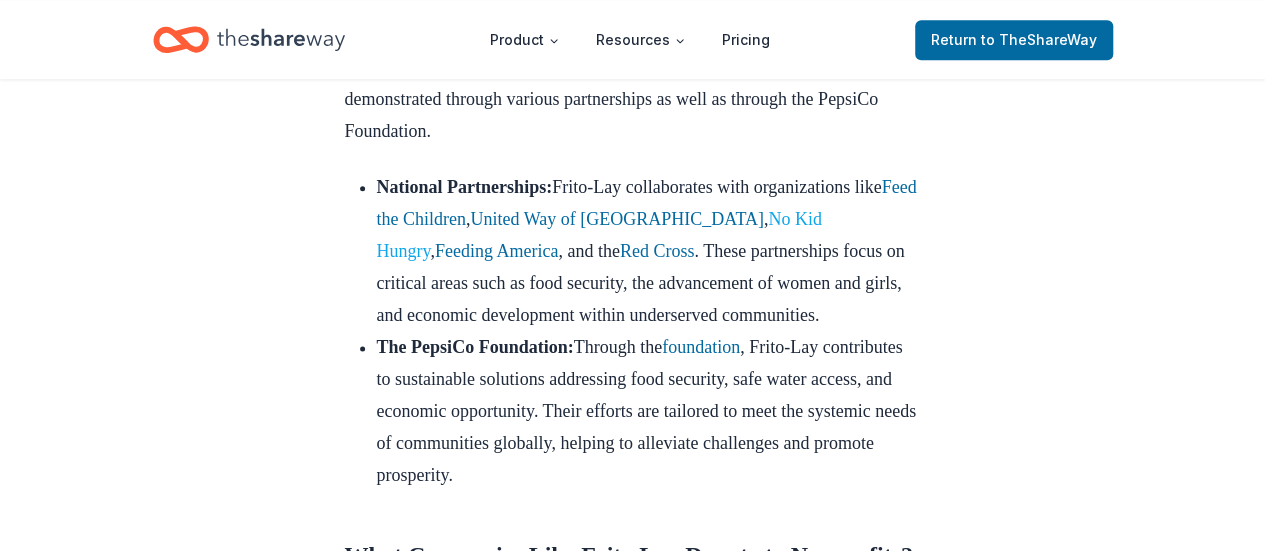 click on "No Kid Hungry" at bounding box center (599, 235) 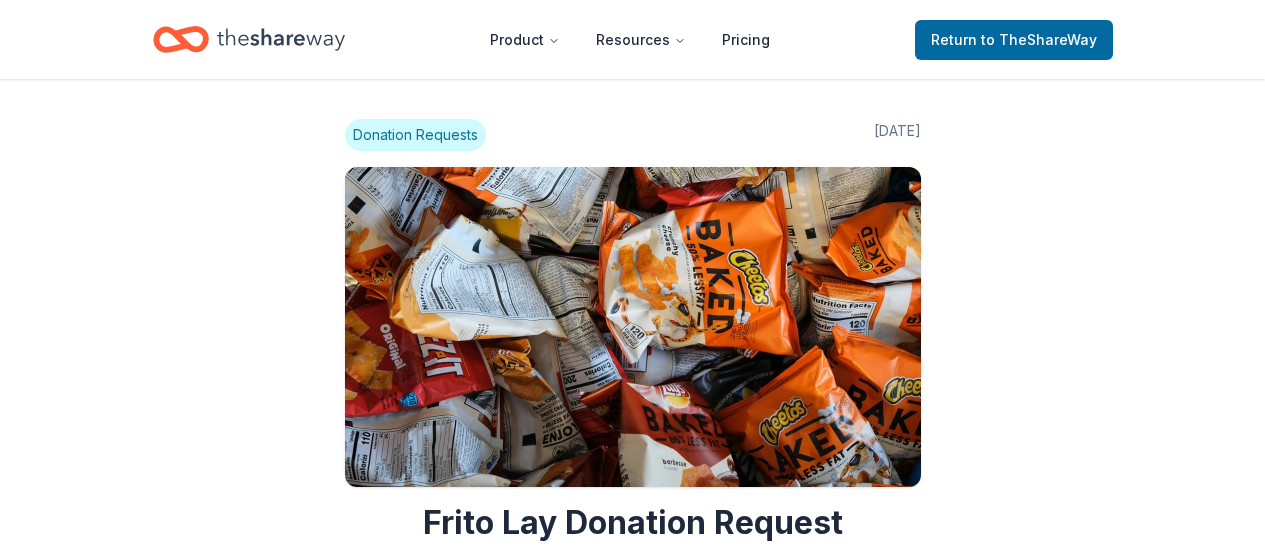 scroll, scrollTop: 1198, scrollLeft: 0, axis: vertical 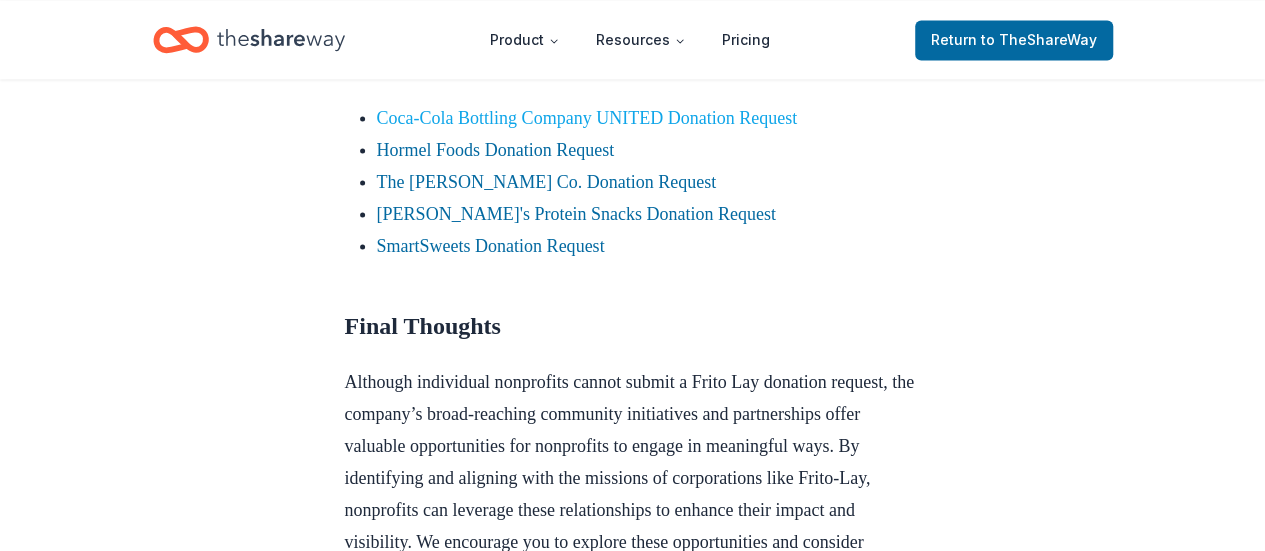 click on "Coca-Cola Bottling Company UNITED Donation Request" at bounding box center (587, 117) 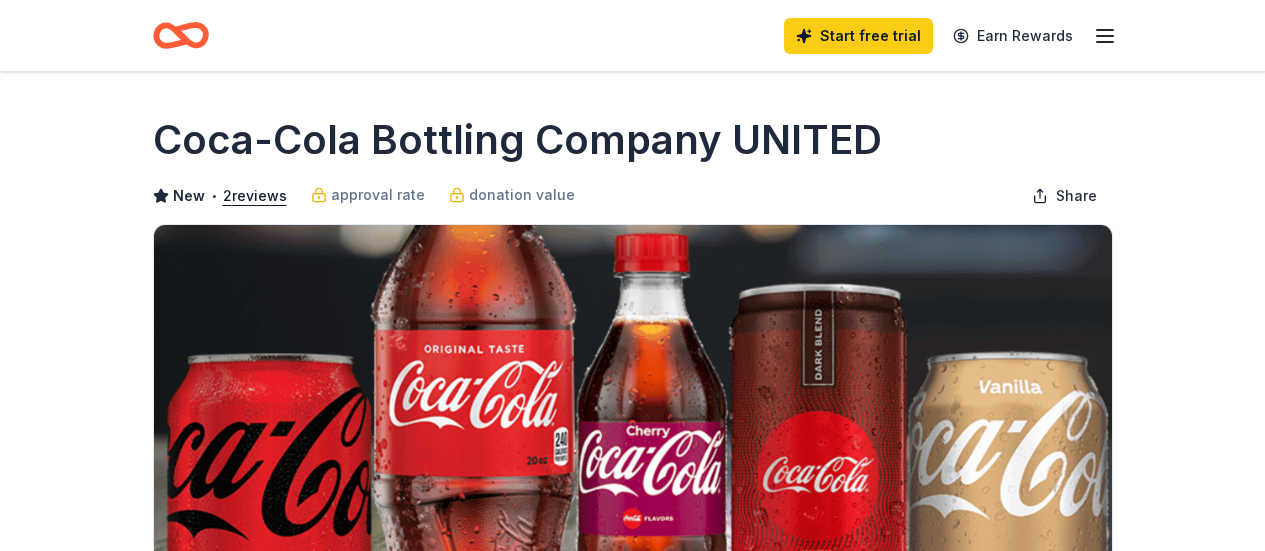 scroll, scrollTop: 0, scrollLeft: 0, axis: both 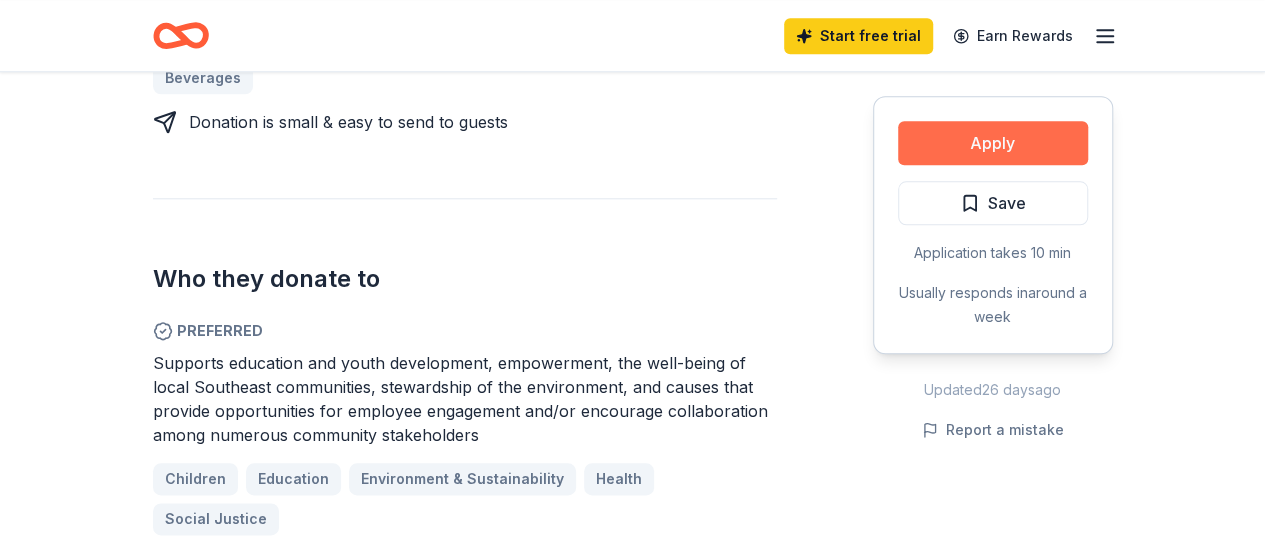 click on "Apply" at bounding box center [993, 143] 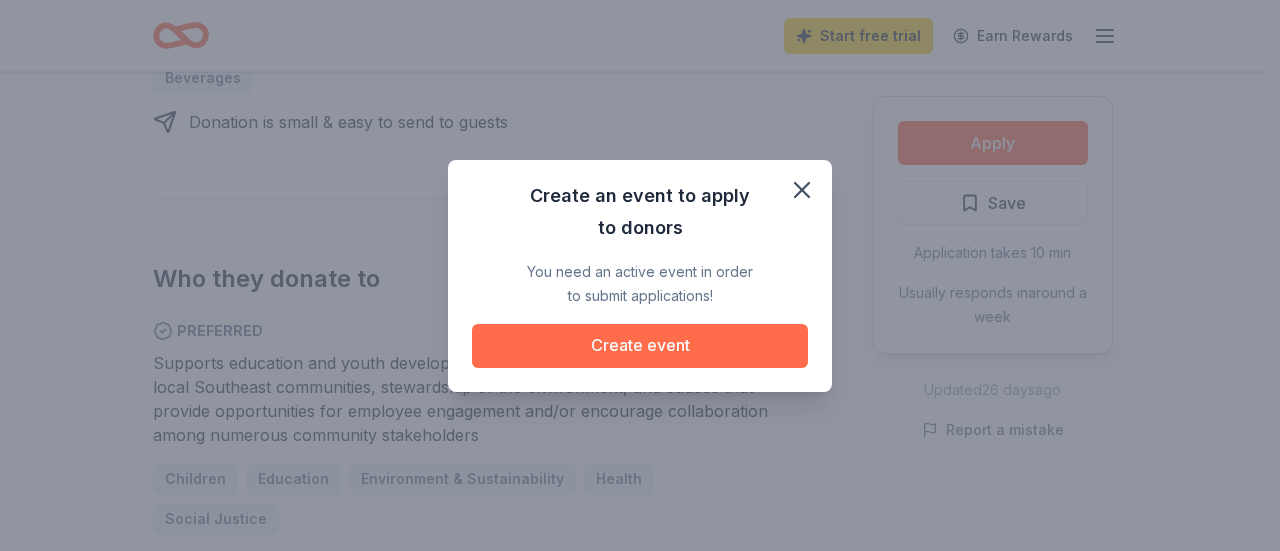 click on "Create event" at bounding box center (640, 346) 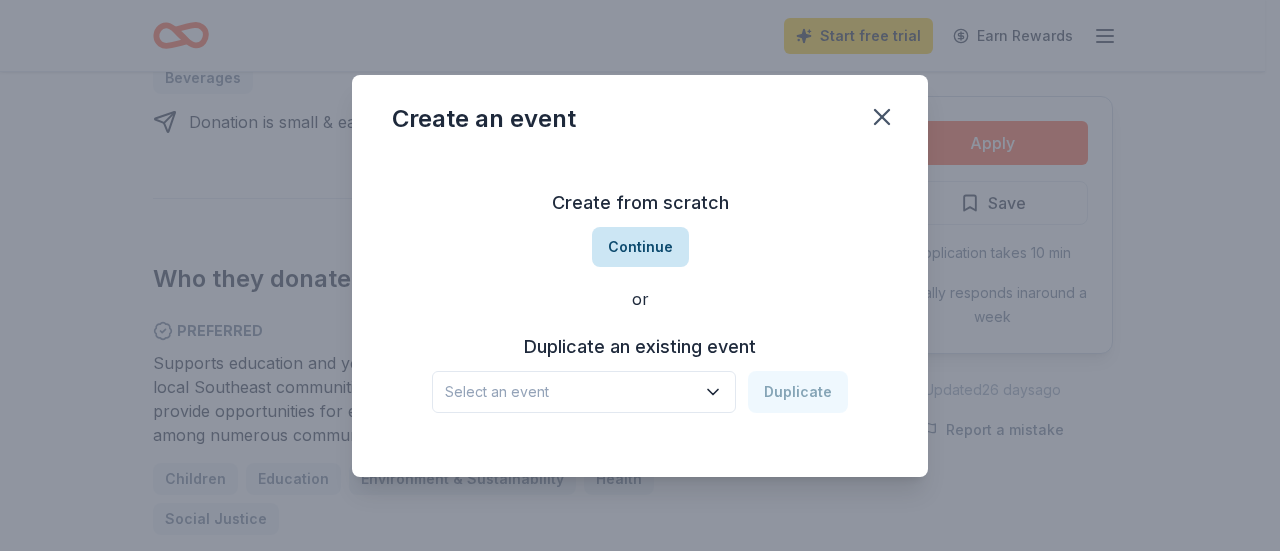 click on "Continue" at bounding box center [640, 247] 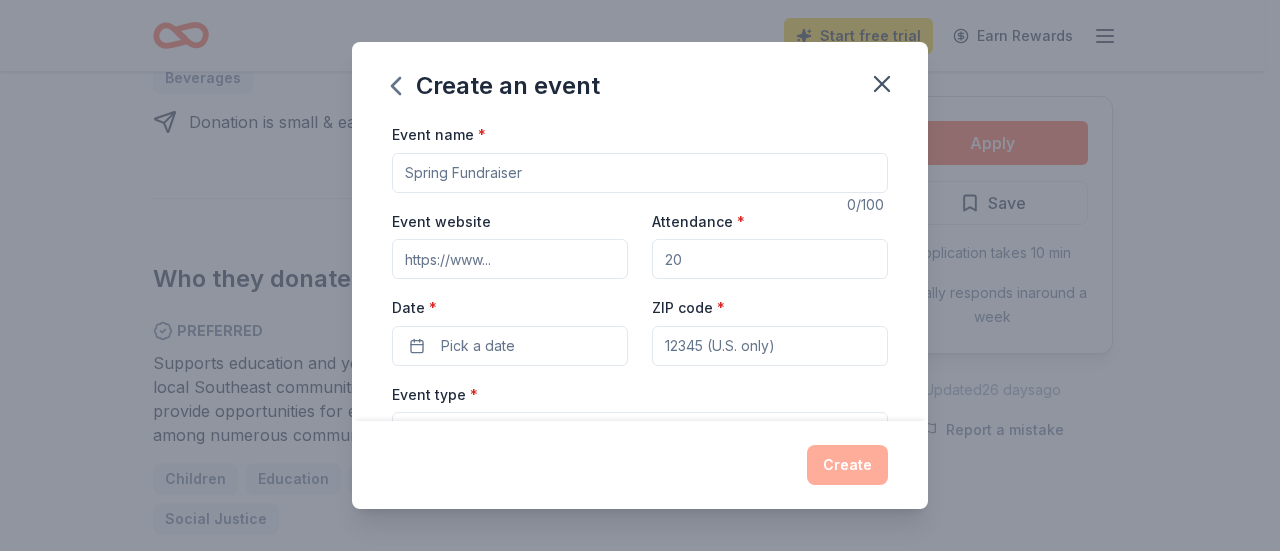 drag, startPoint x: 570, startPoint y: 159, endPoint x: 156, endPoint y: 191, distance: 415.23486 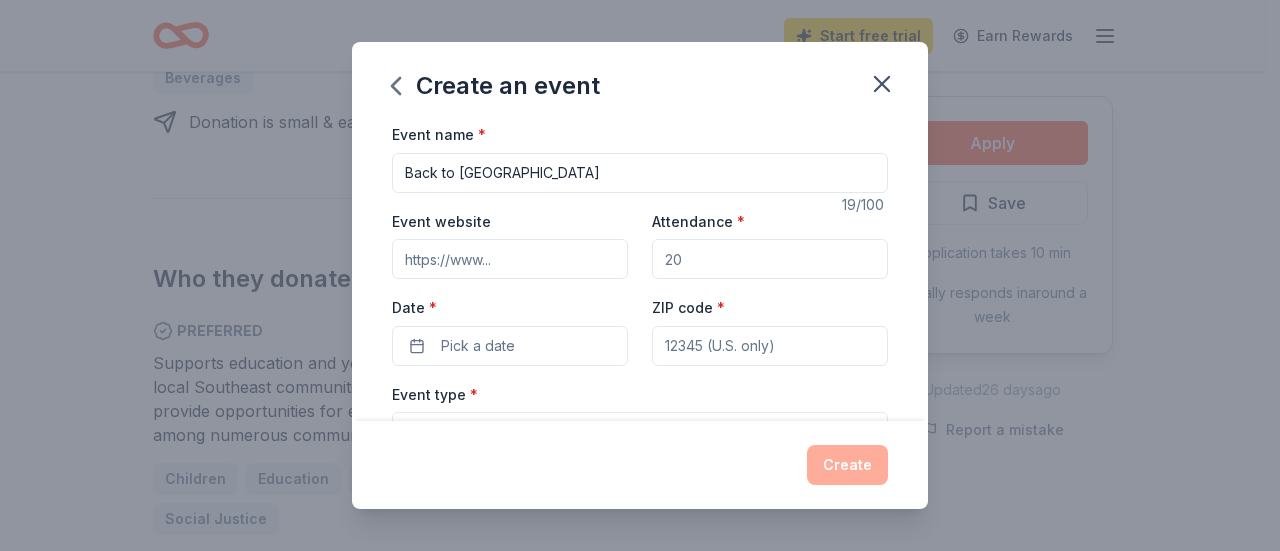 type on "Back to School Bash" 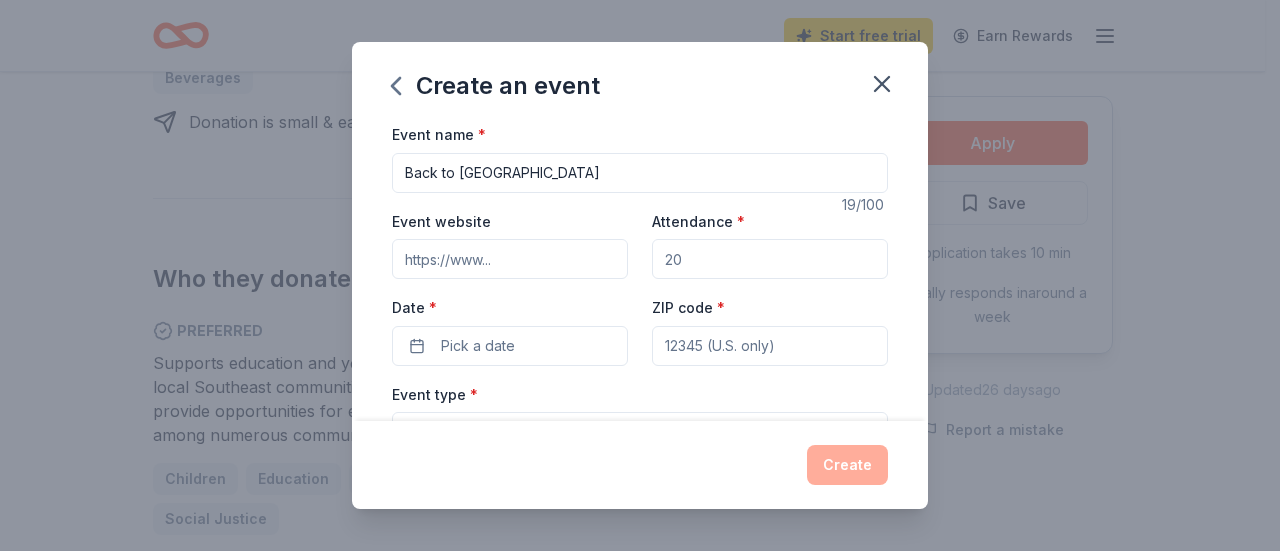 type on "https://edms.ss18.sharpschool.com/" 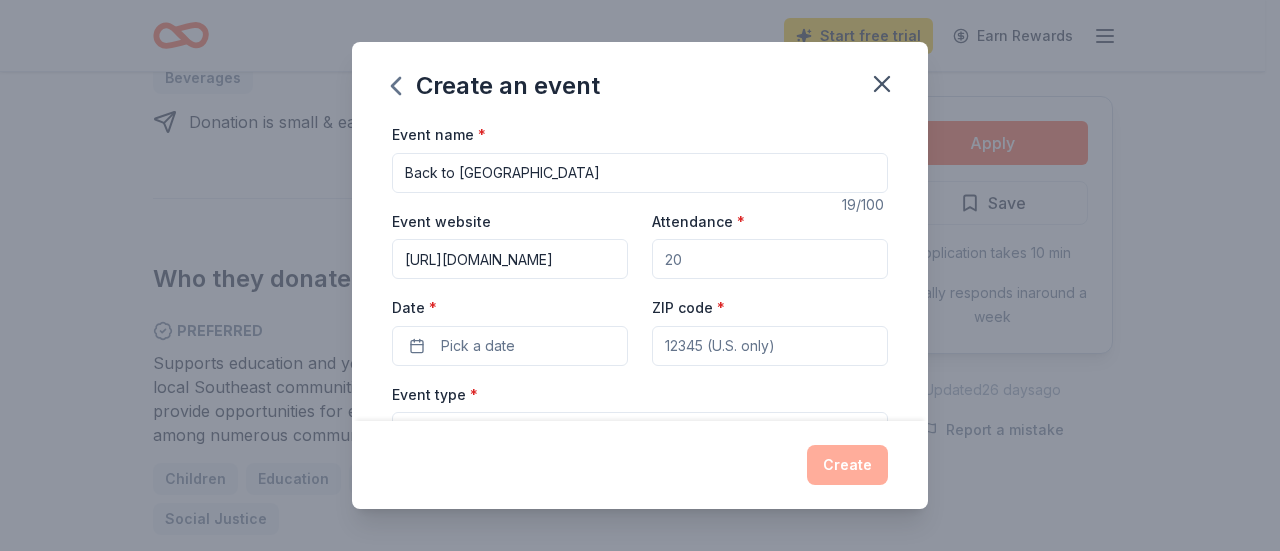 click on "Attendance *" at bounding box center [770, 259] 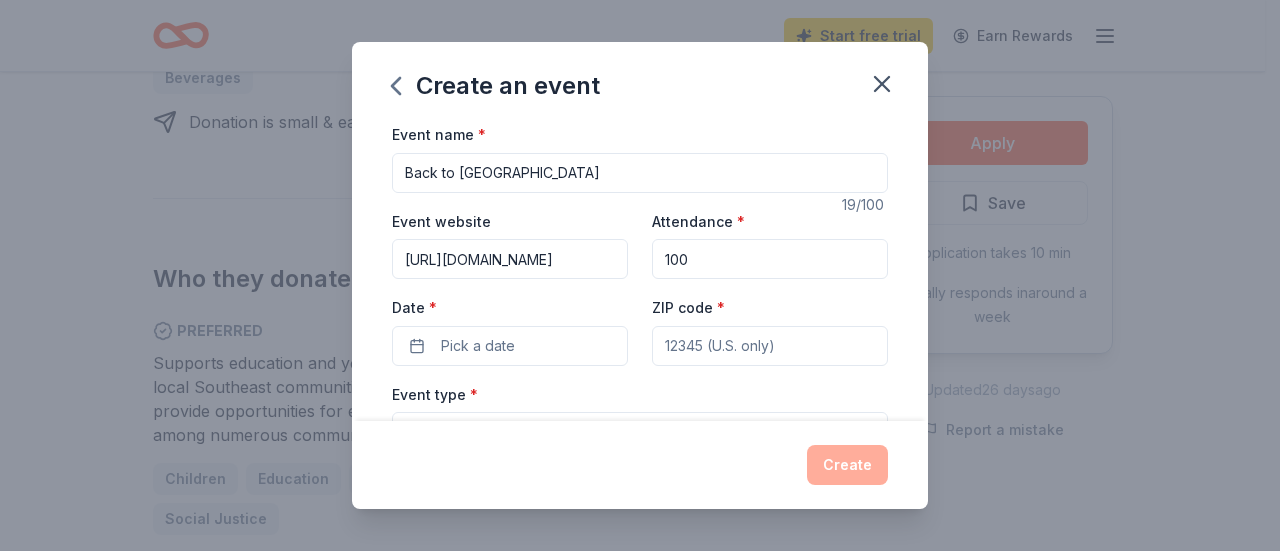 type on "100" 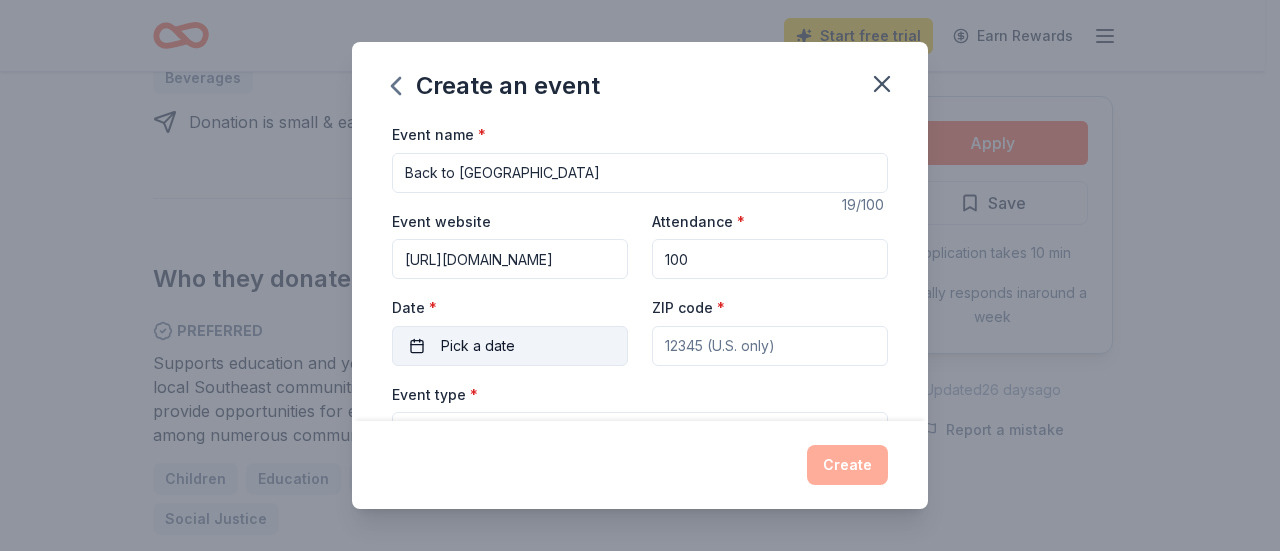 click on "Pick a date" at bounding box center (478, 346) 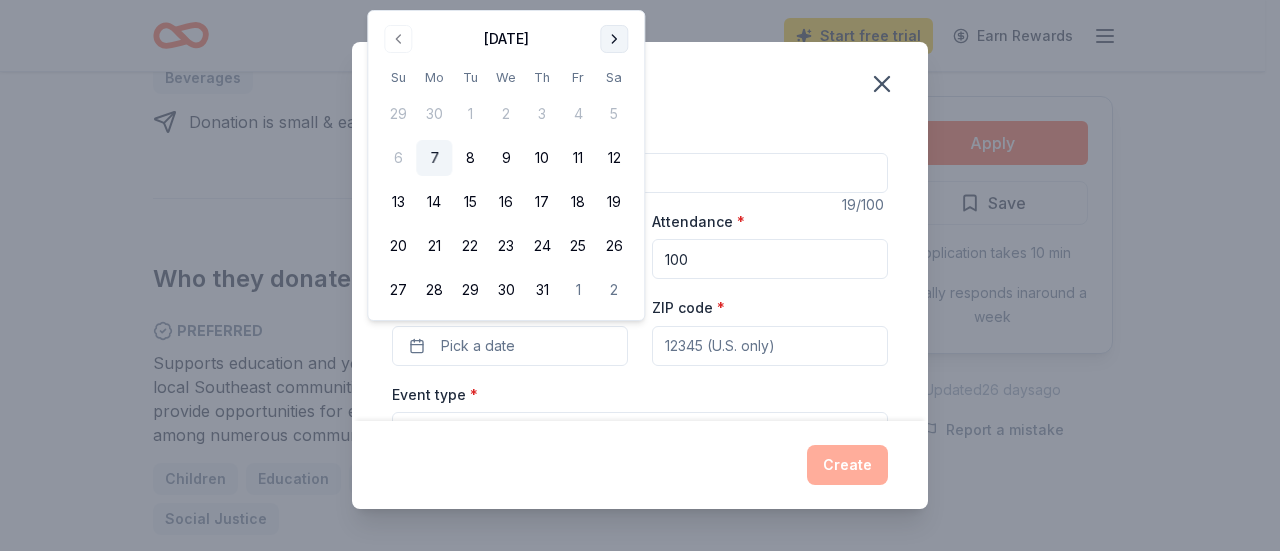 click at bounding box center (614, 39) 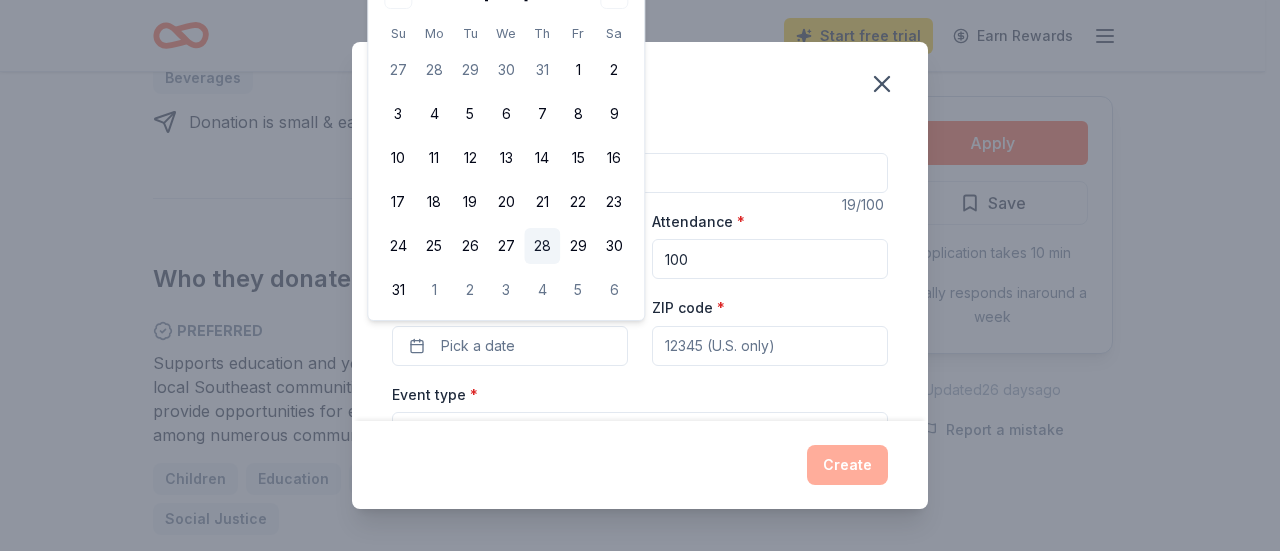 click on "28" at bounding box center (542, 246) 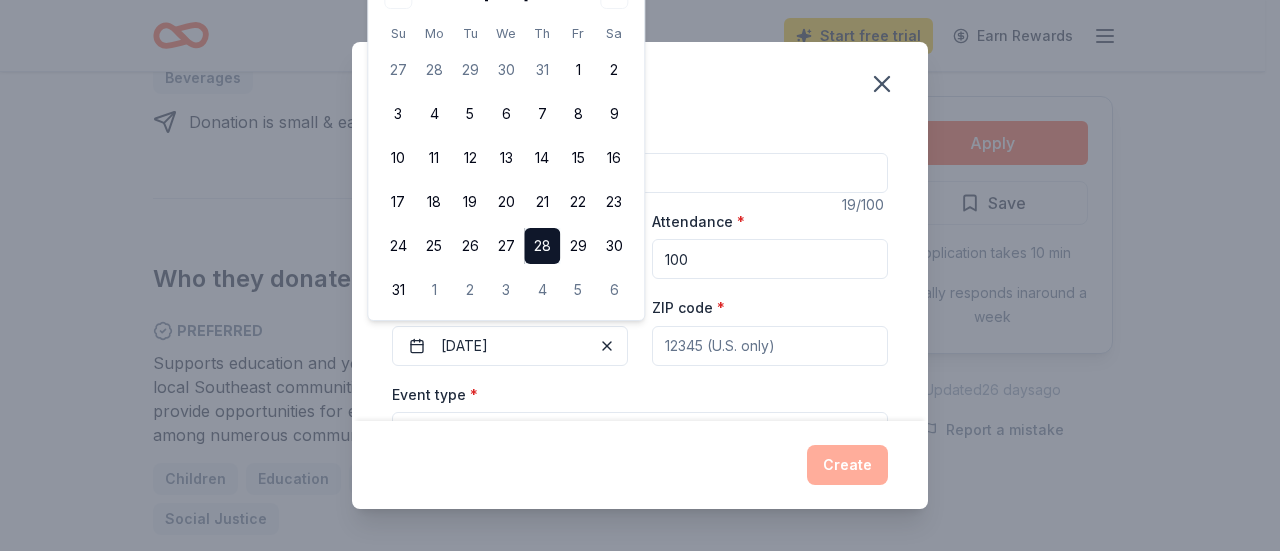 click on "ZIP code *" at bounding box center [770, 346] 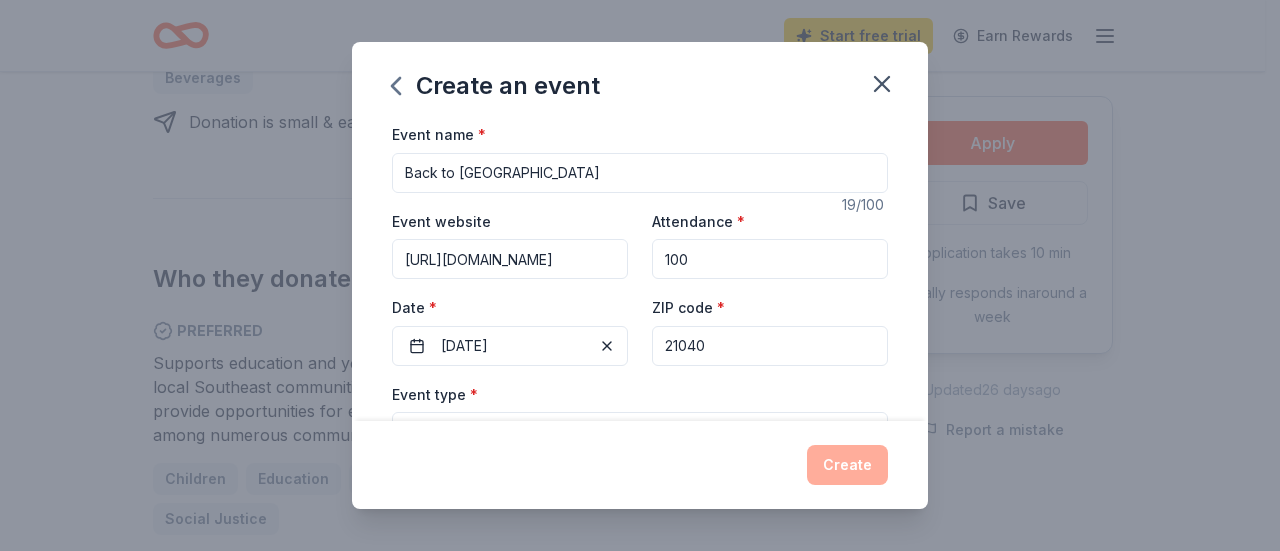 type on "21040" 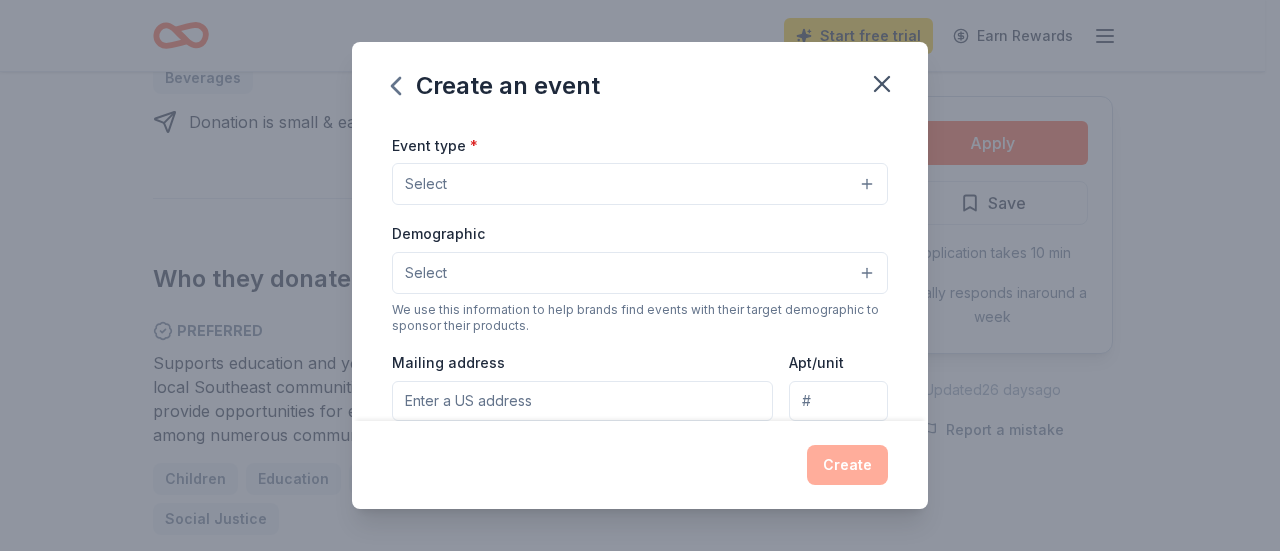 scroll, scrollTop: 261, scrollLeft: 0, axis: vertical 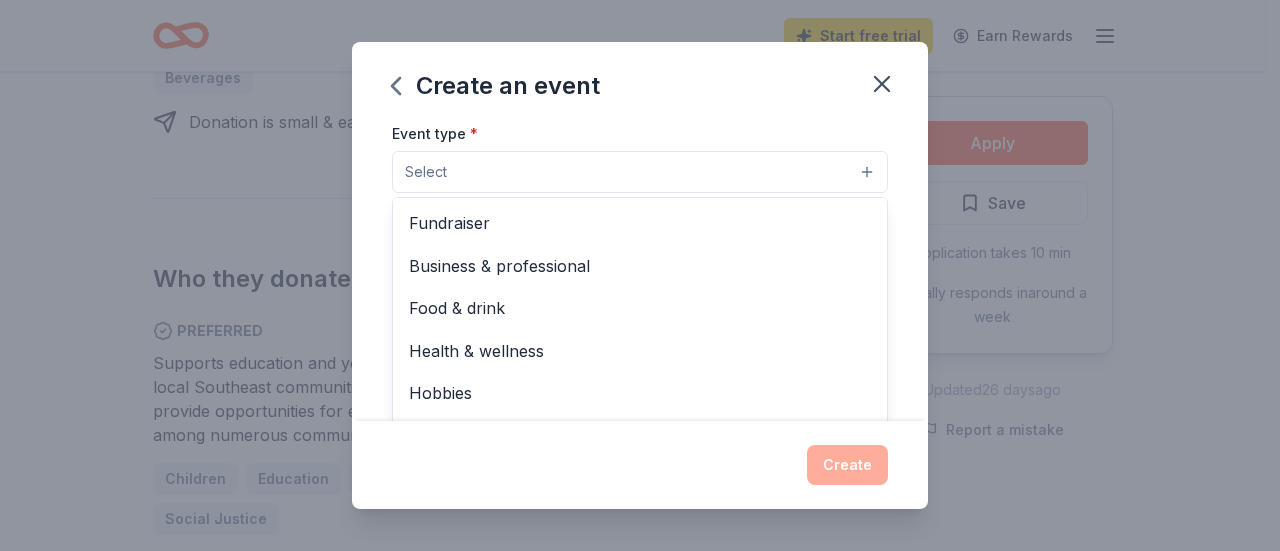 click on "Select" at bounding box center (640, 172) 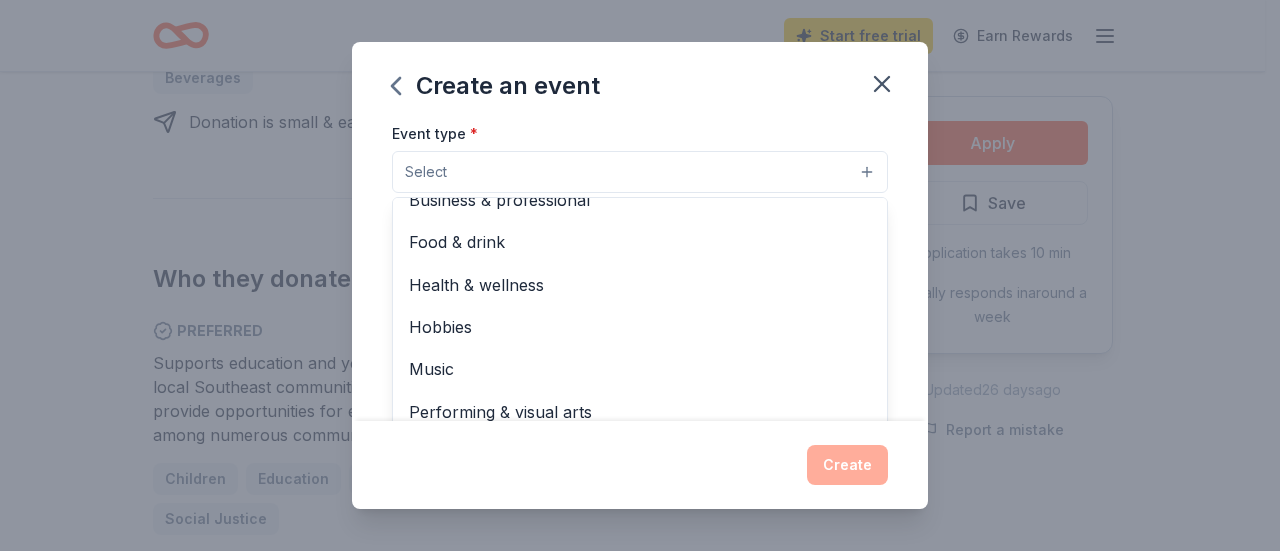 scroll, scrollTop: 0, scrollLeft: 0, axis: both 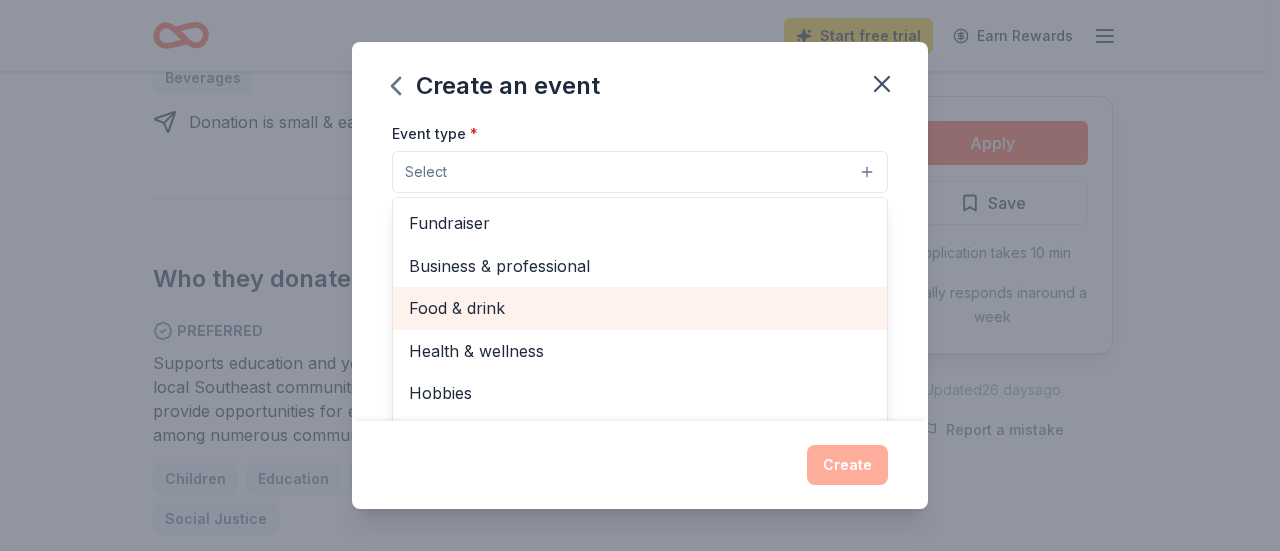 click on "Food & drink" at bounding box center (640, 308) 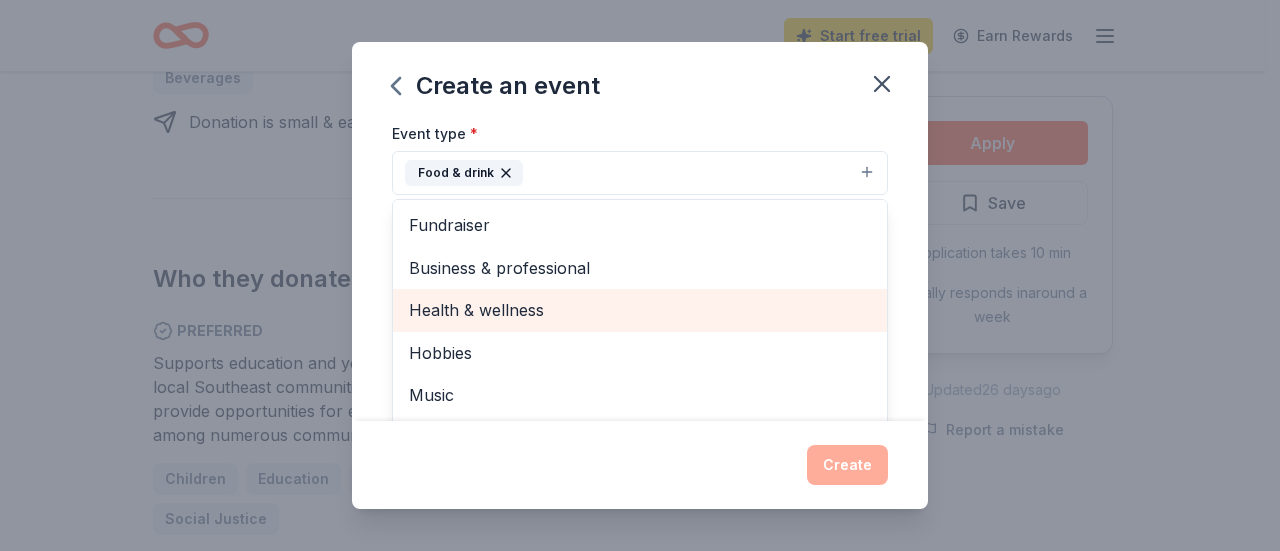 click on "Health & wellness" at bounding box center (640, 310) 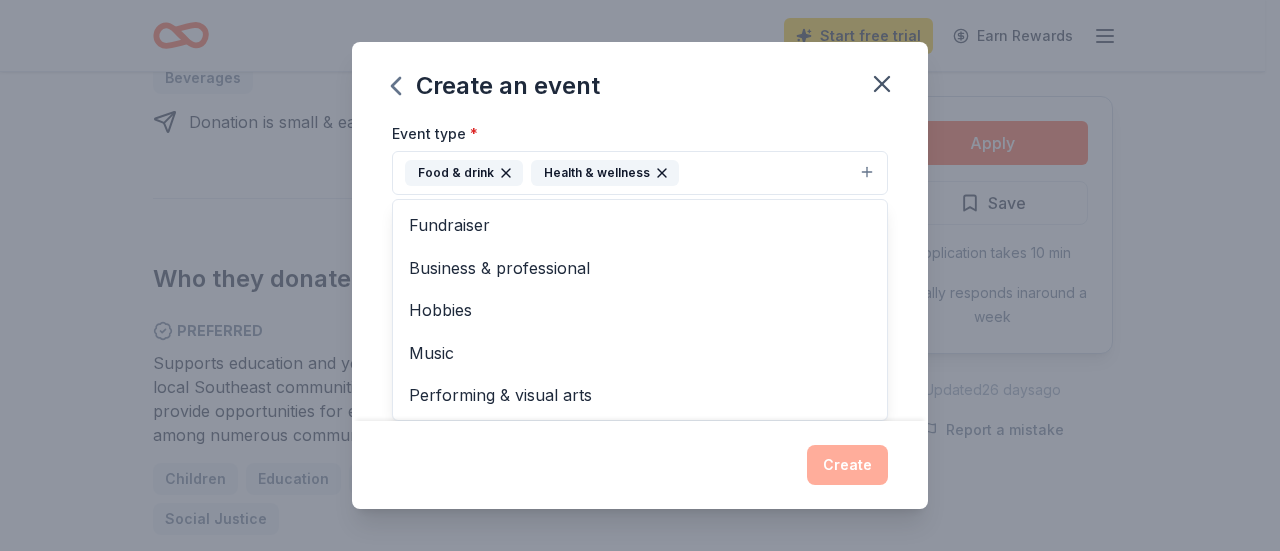 scroll, scrollTop: 522, scrollLeft: 0, axis: vertical 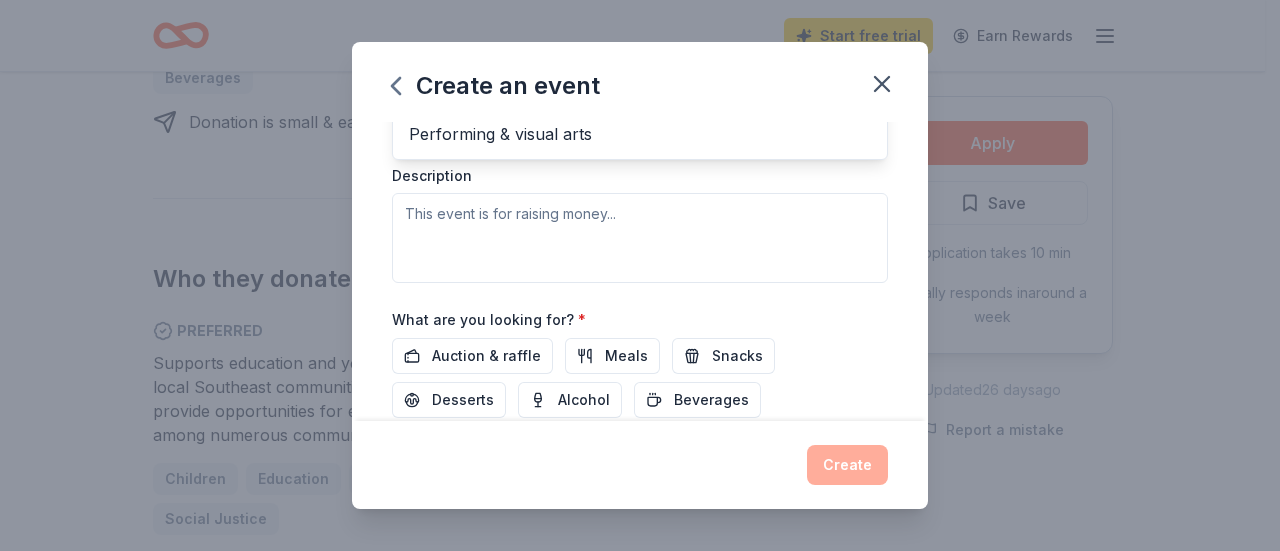click on "Event type * Food & drink Health & wellness Fundraiser Business & professional Hobbies Music Performing & visual arts Demographic Select We use this information to help brands find events with their target demographic to sponsor their products. Mailing address Apt/unit Description" at bounding box center (640, 71) 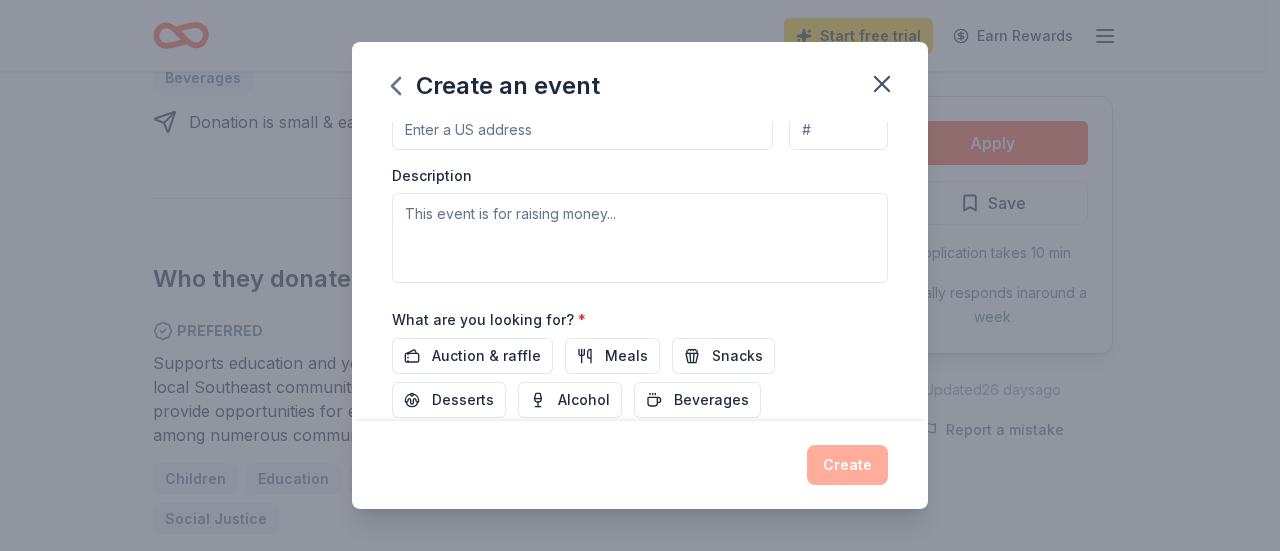 scroll, scrollTop: 160, scrollLeft: 0, axis: vertical 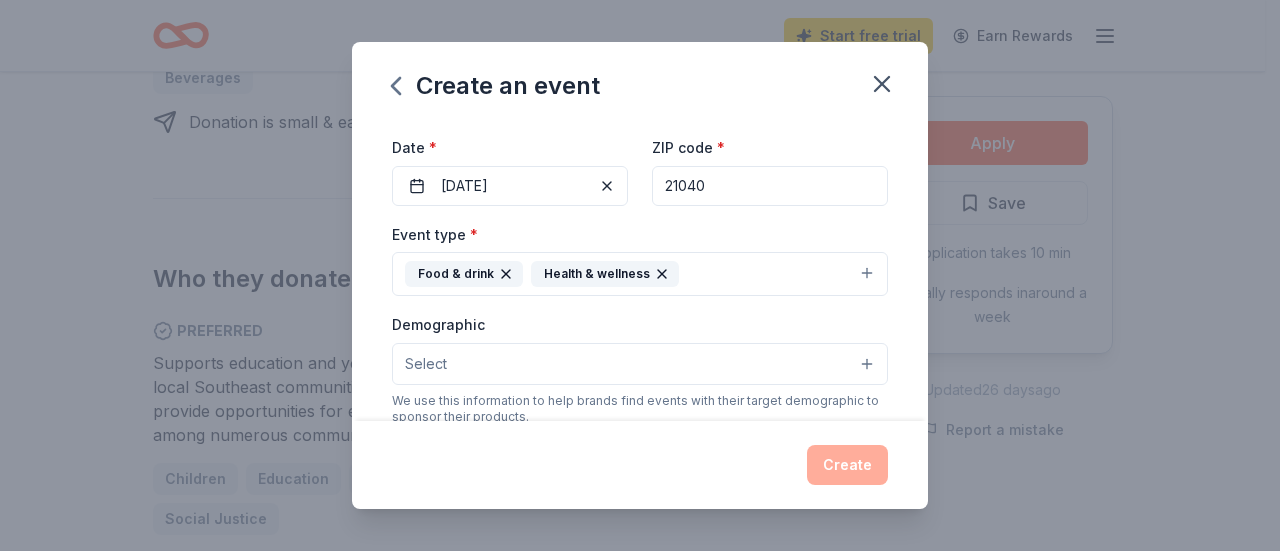 click on "08/28/2025" at bounding box center [510, 186] 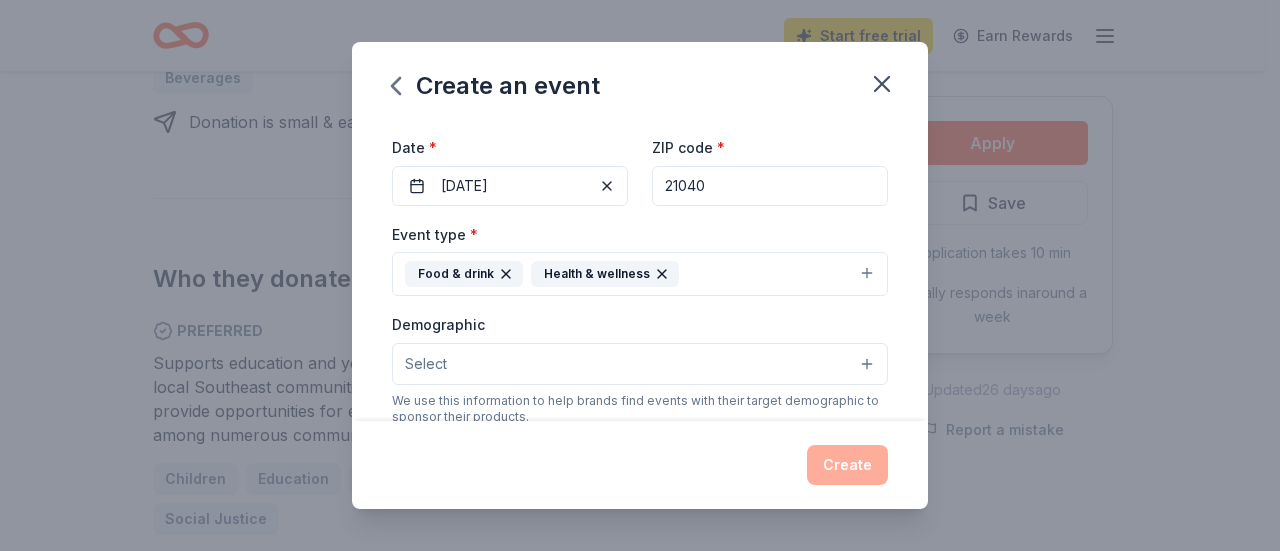 click on "Select" at bounding box center [640, 364] 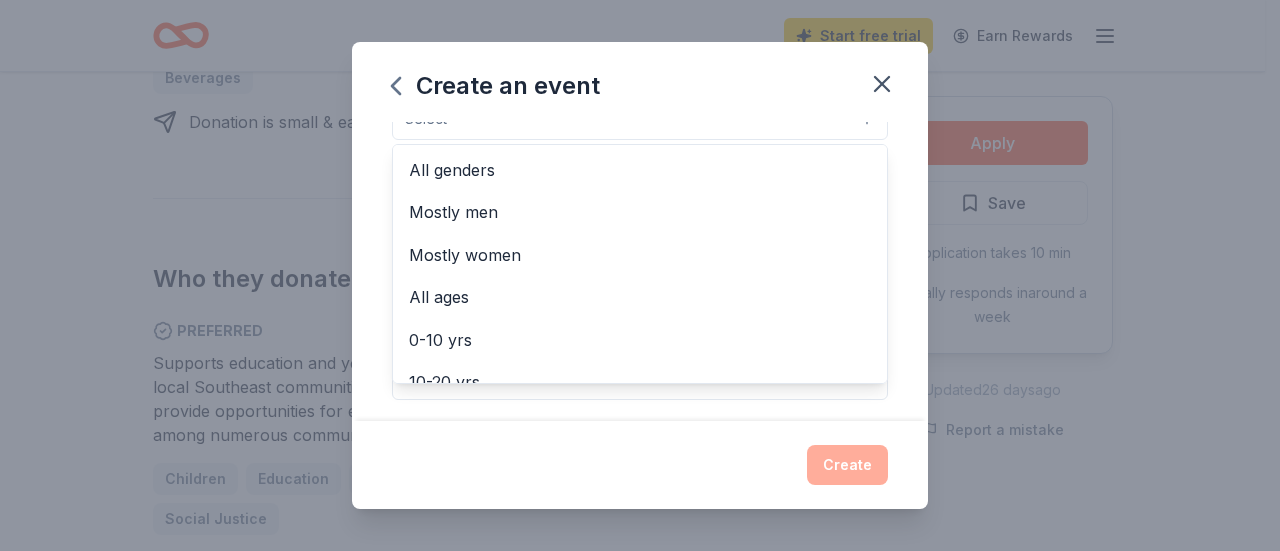 scroll, scrollTop: 408, scrollLeft: 0, axis: vertical 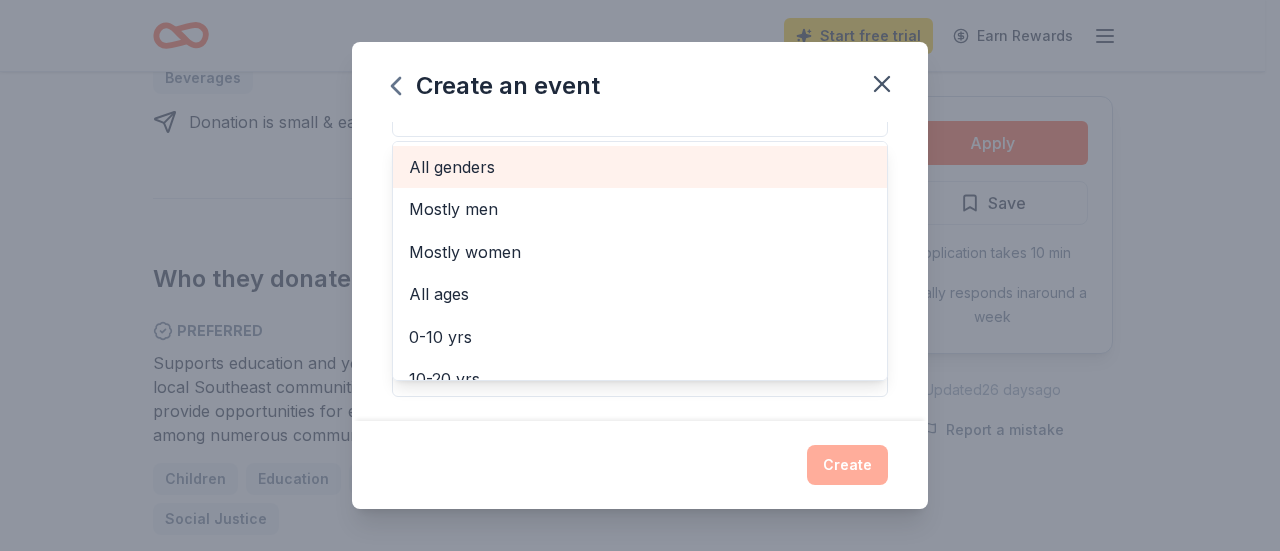 click on "All genders" at bounding box center [640, 167] 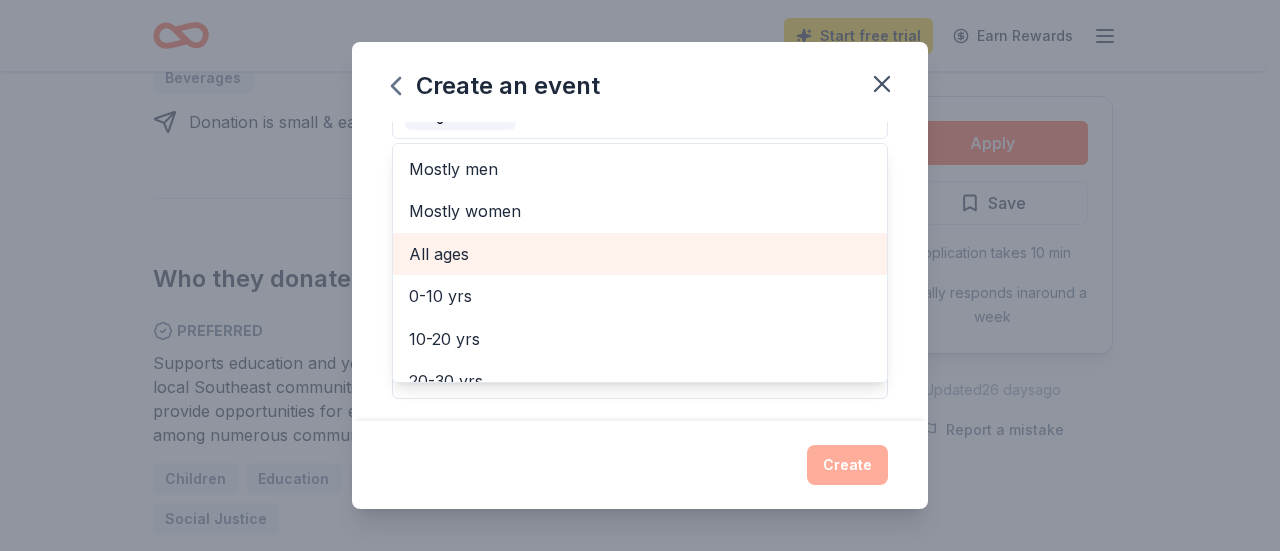 click on "All ages" at bounding box center [640, 254] 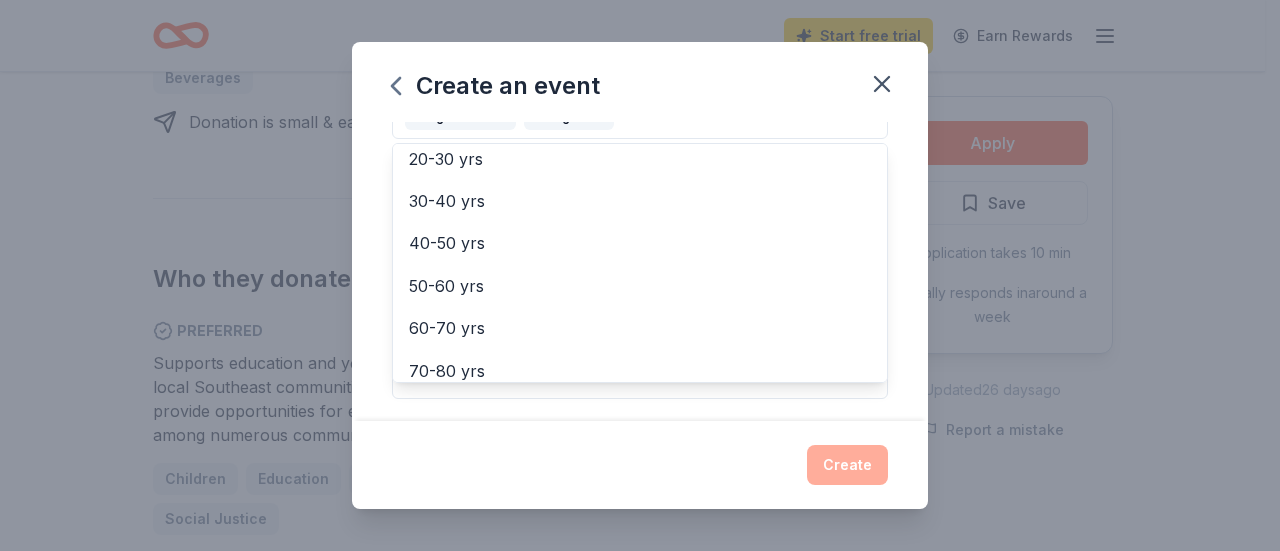 scroll, scrollTop: 235, scrollLeft: 0, axis: vertical 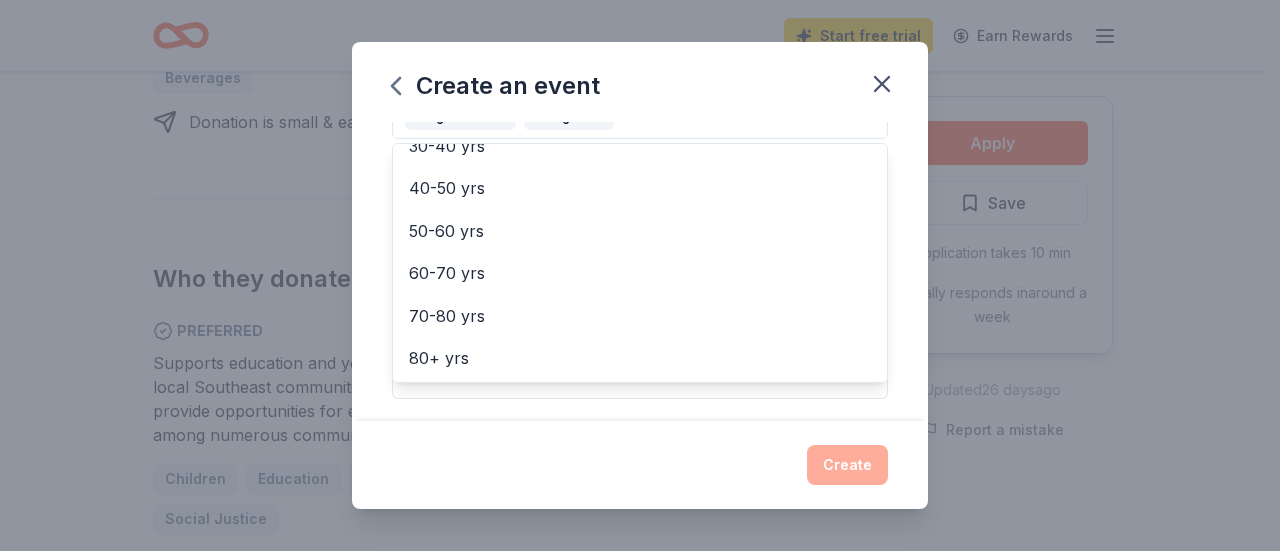 click on "Event name * Back to School Bash 19 /100 Event website https://edms.ss18.sharpschool.com/ Attendance * 100 Date * 08/28/2025 ZIP code * 21040 Event type * Food & drink Health & wellness Demographic All genders All ages Mostly men Mostly women 0-10 yrs 10-20 yrs 20-30 yrs 30-40 yrs 40-50 yrs 50-60 yrs 60-70 yrs 70-80 yrs 80+ yrs We use this information to help brands find events with their target demographic to sponsor their products. Mailing address Apt/unit Description What are you looking for? * Auction & raffle Meals Snacks Desserts Alcohol Beverages Send me reminders Email me reminders of donor application deadlines Recurring event" at bounding box center (640, 271) 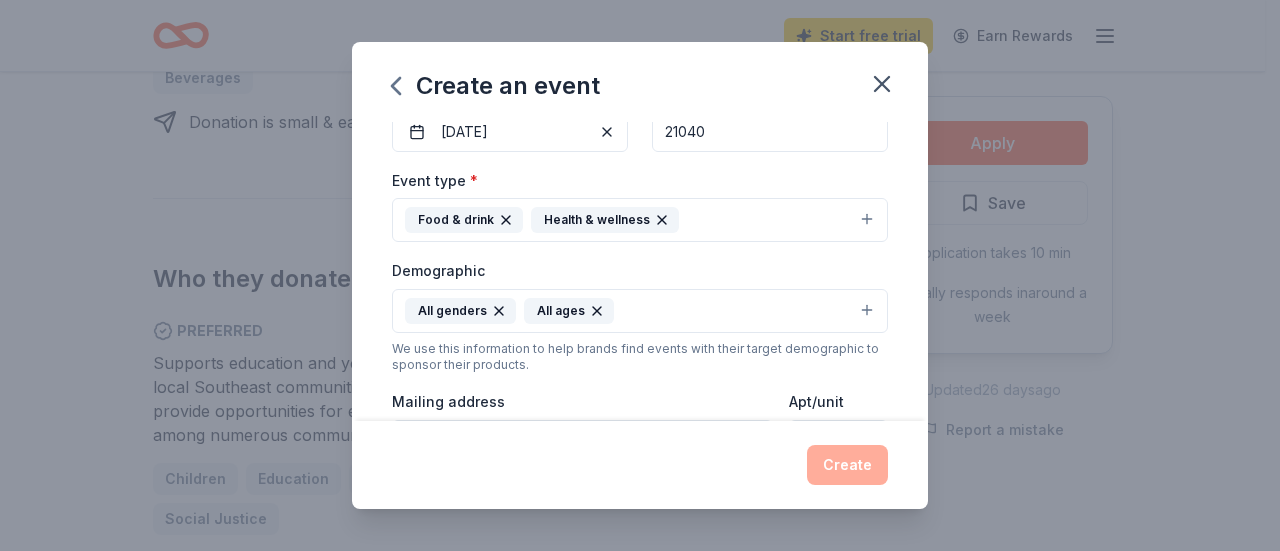 scroll, scrollTop: 212, scrollLeft: 0, axis: vertical 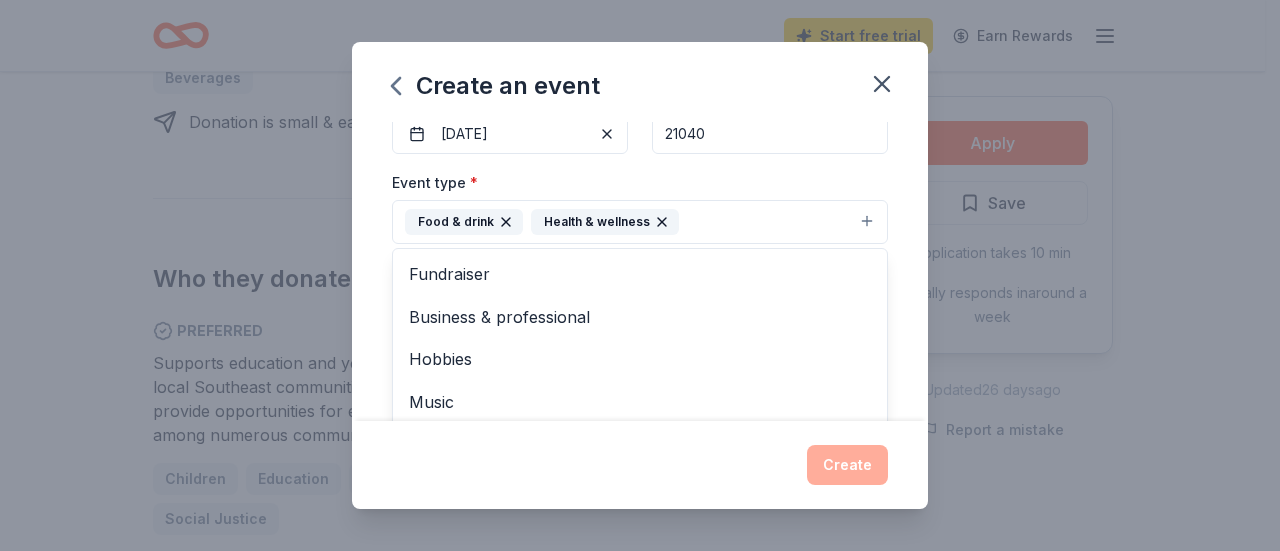 click on "Food & drink Health & wellness" at bounding box center (640, 222) 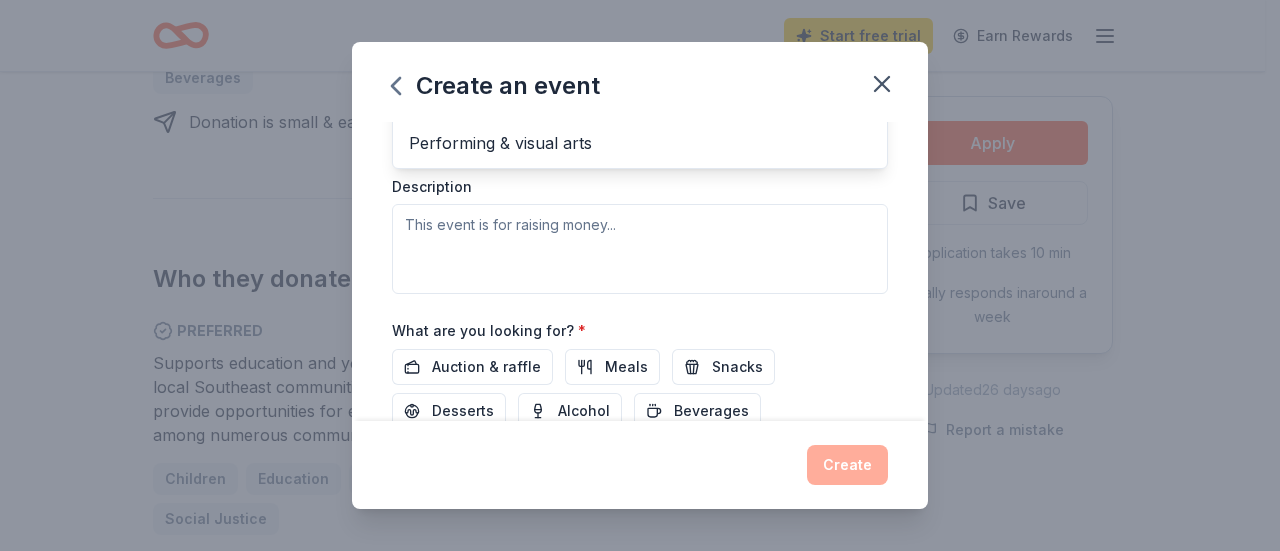 scroll, scrollTop: 515, scrollLeft: 0, axis: vertical 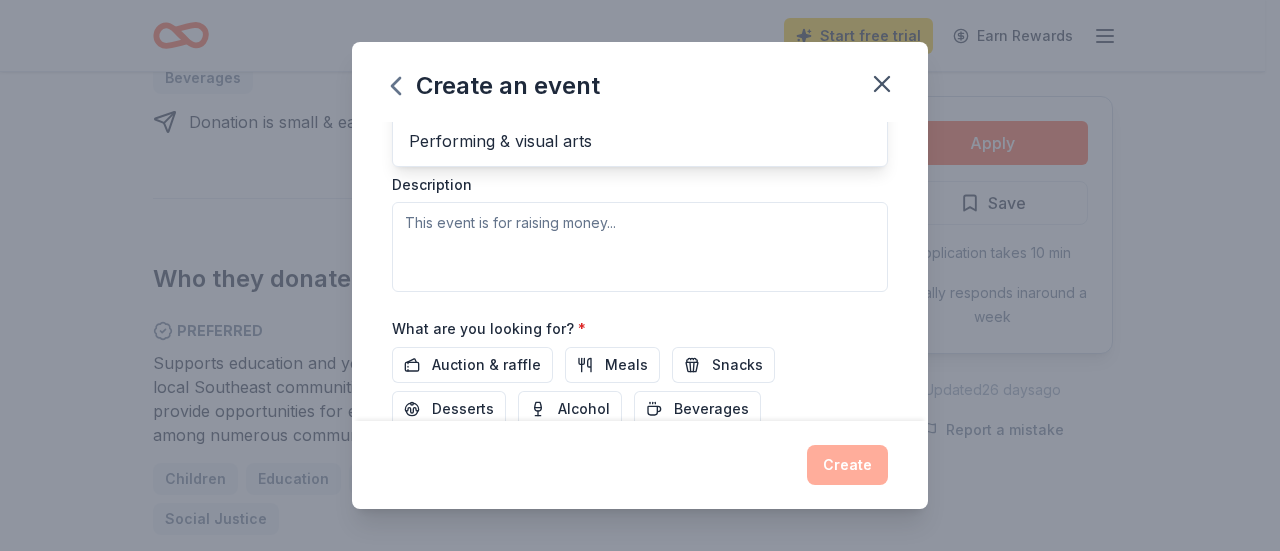 click on "Event type * Food & drink Health & wellness Fundraiser Business & professional Hobbies Music Performing & visual arts Demographic All genders All ages We use this information to help brands find events with their target demographic to sponsor their products. Mailing address Apt/unit Description" at bounding box center (640, 79) 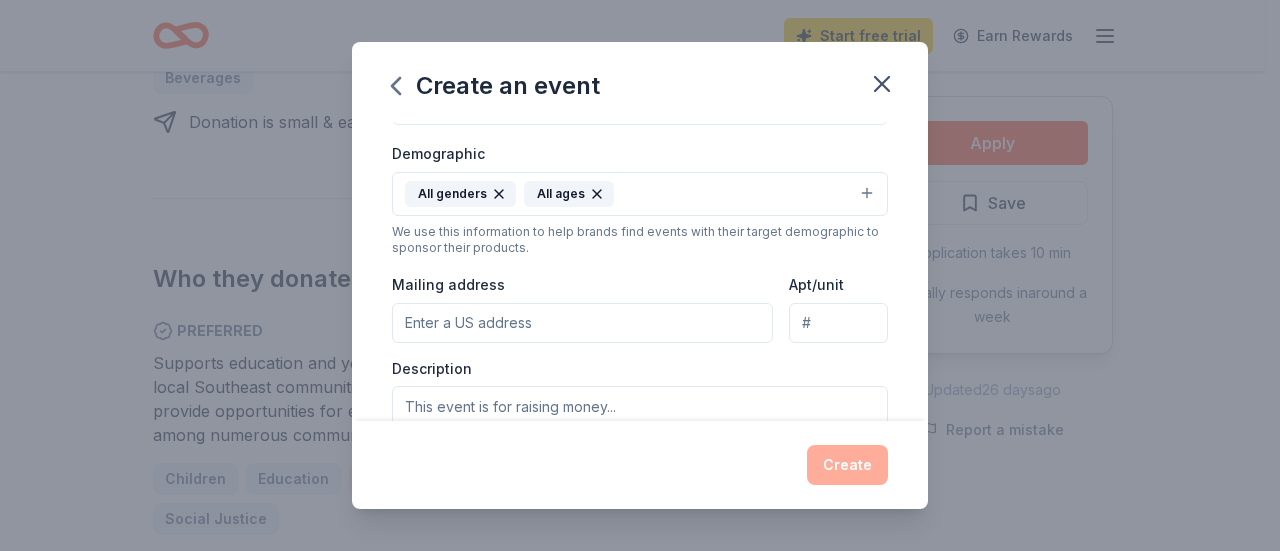 scroll, scrollTop: 333, scrollLeft: 0, axis: vertical 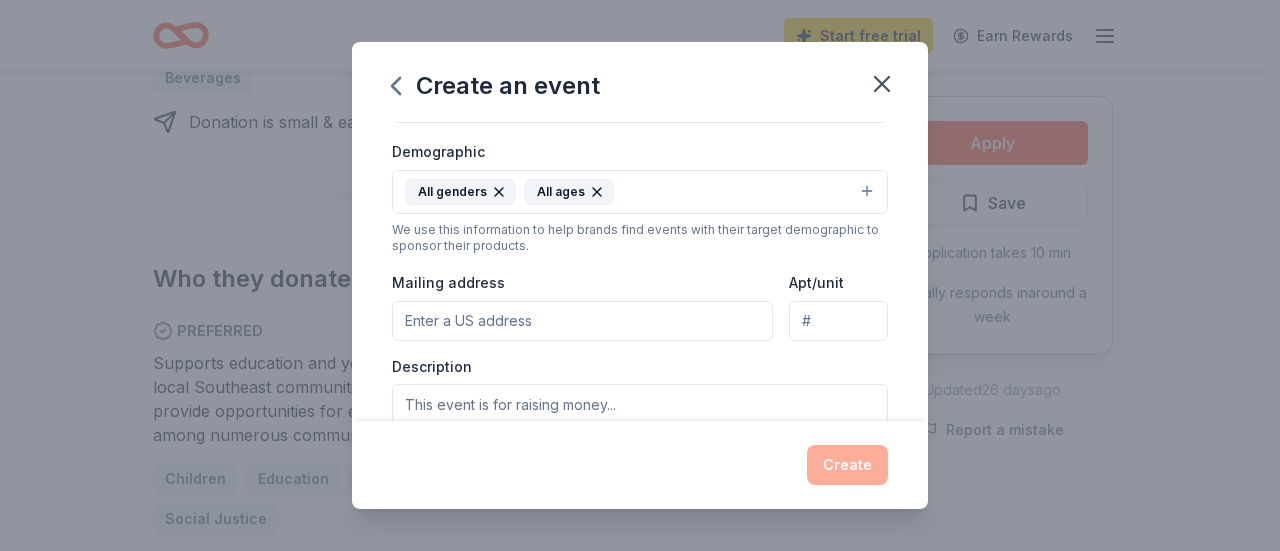 click on "Mailing address" at bounding box center [582, 321] 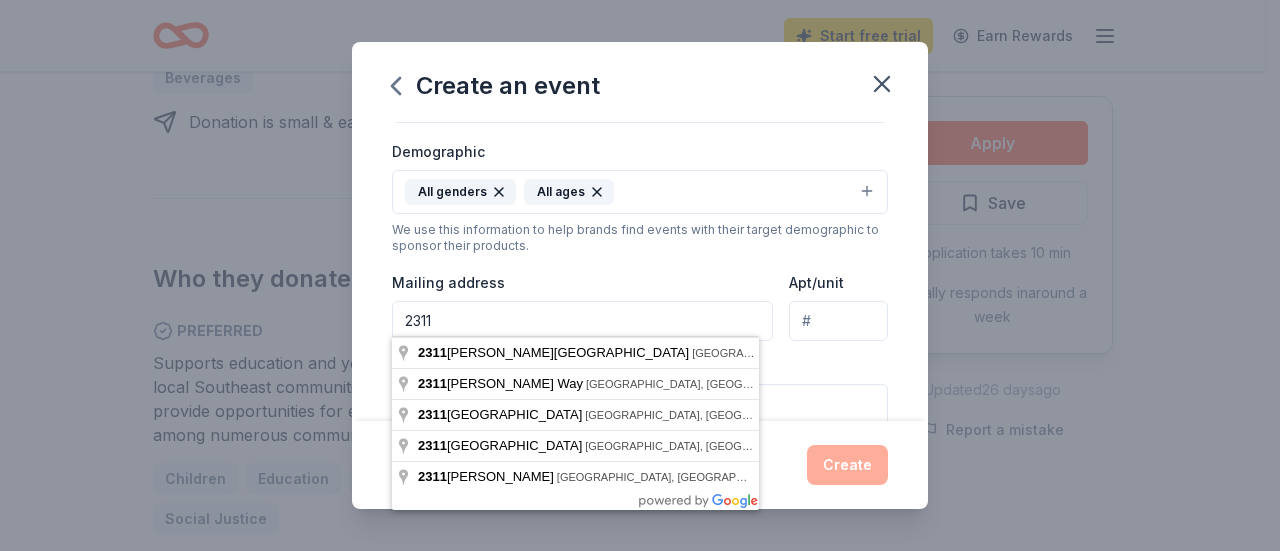 type on "2311 Willoughby Beach Road" 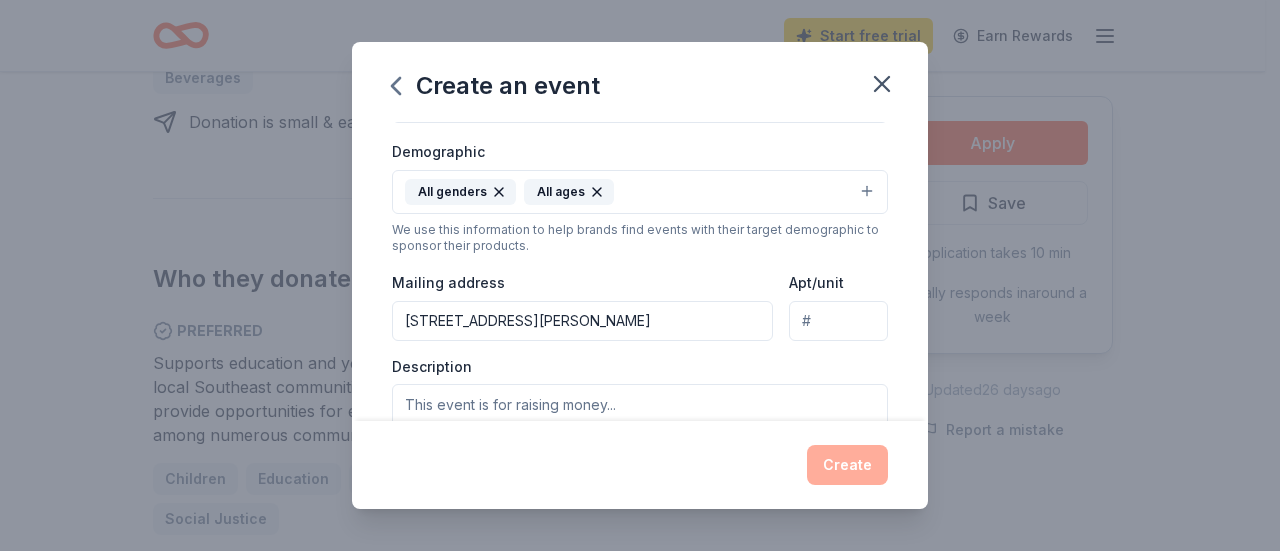 click on "Description" at bounding box center (640, 416) 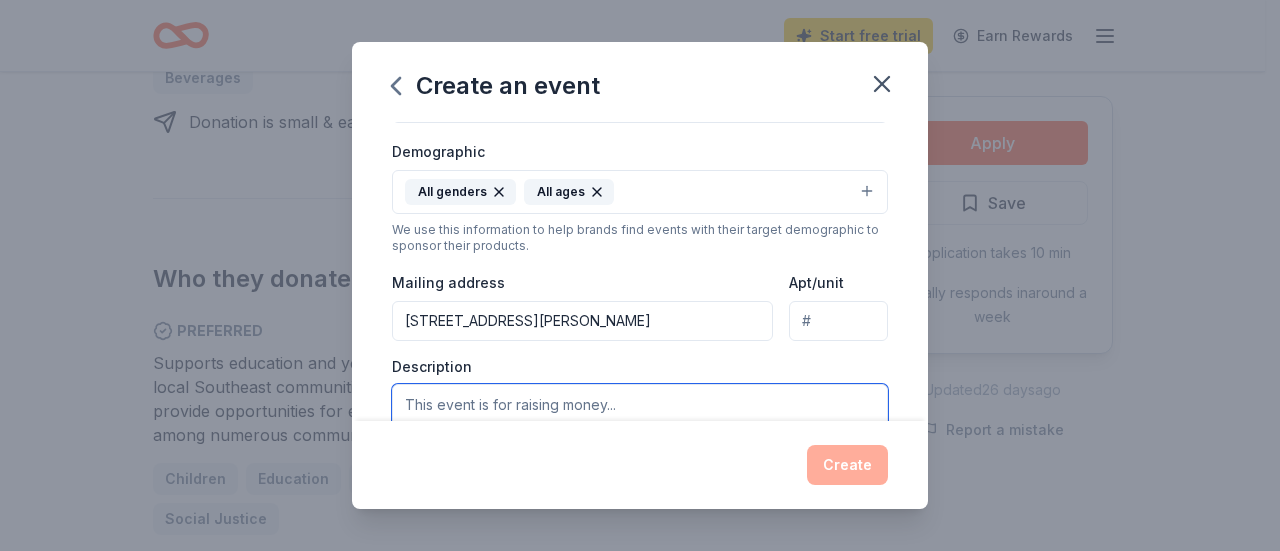 click at bounding box center [640, 429] 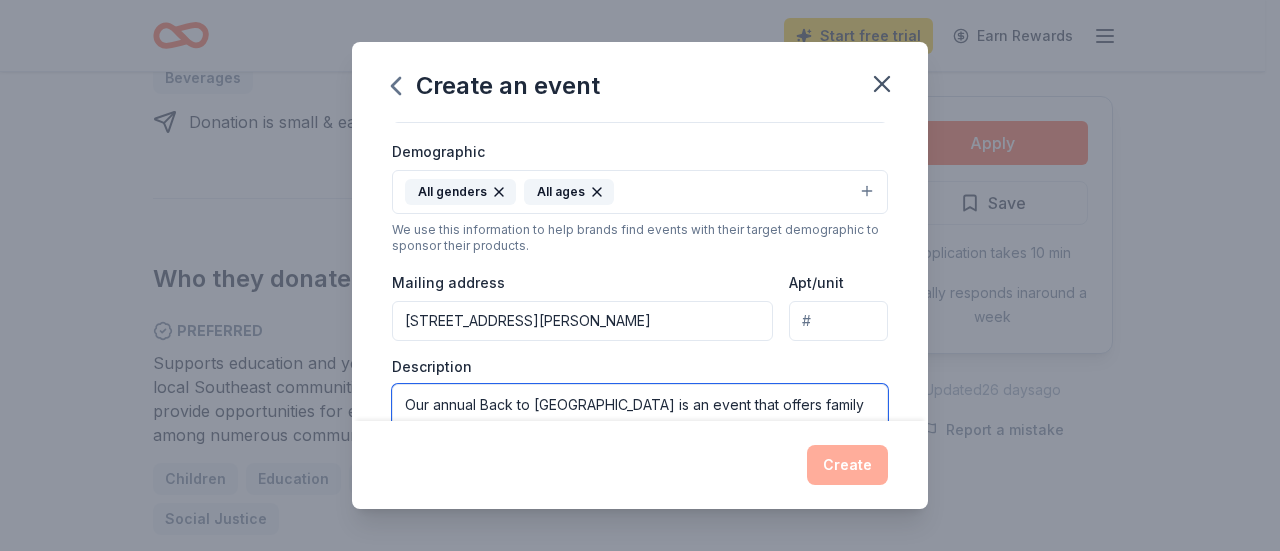 scroll, scrollTop: 344, scrollLeft: 0, axis: vertical 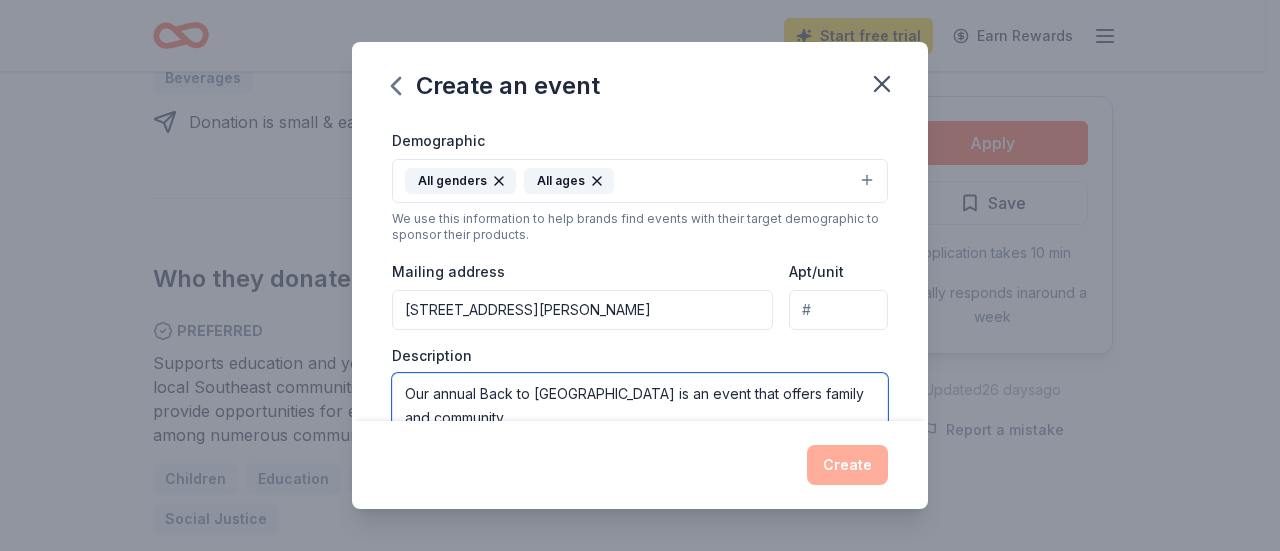 click on "Our annual Back to School Bash is an event that offers family and community" at bounding box center [640, 418] 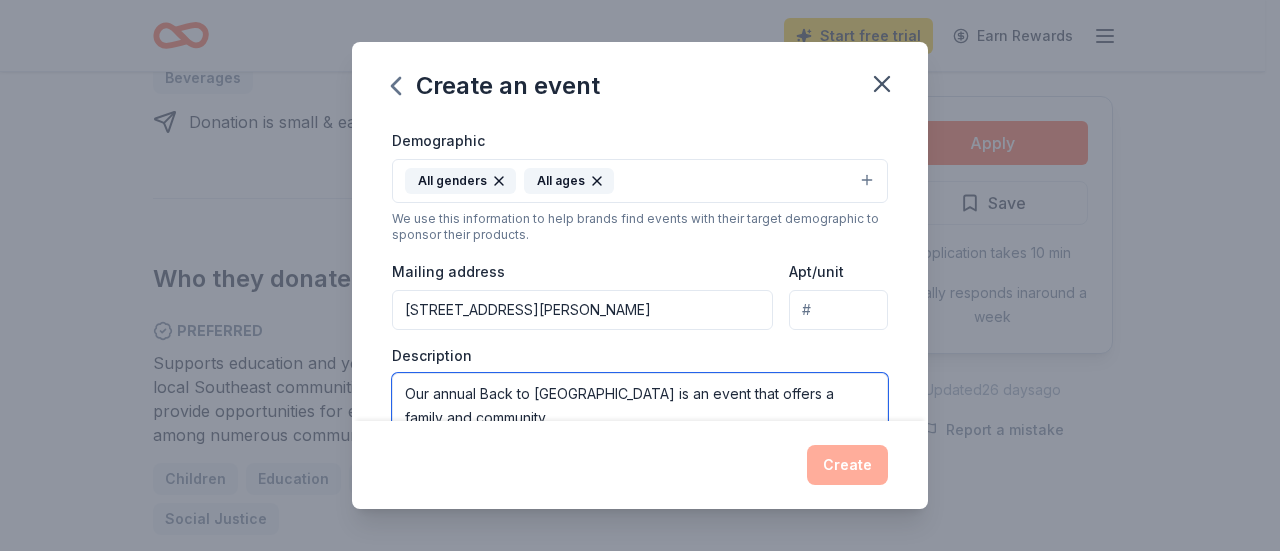 click on "Our annual Back to School Bash is an event that offers a family and community" at bounding box center (640, 418) 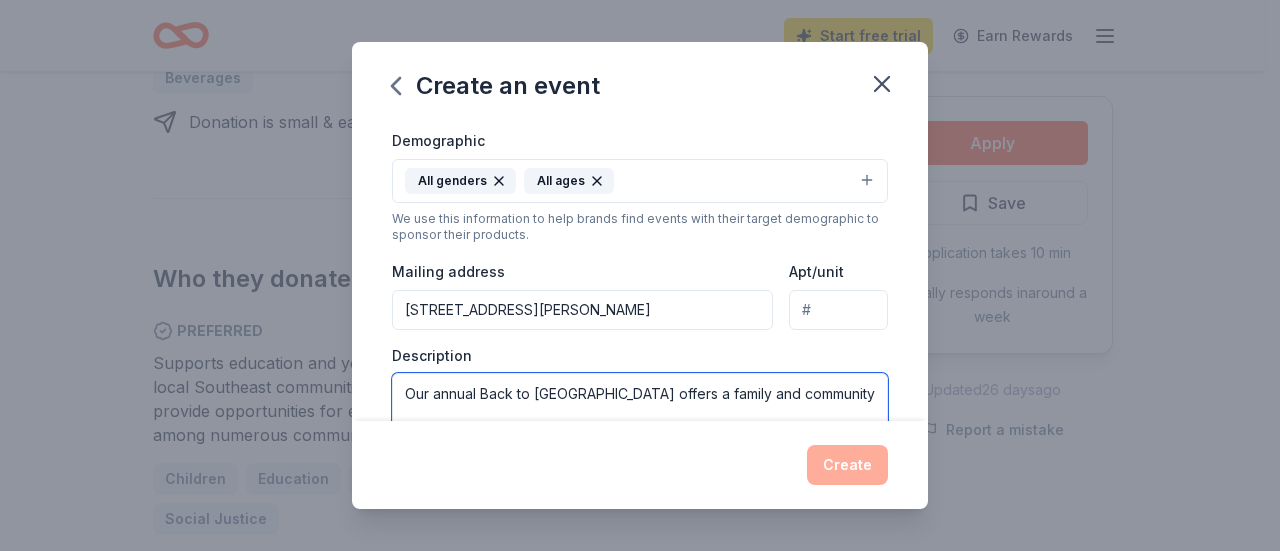 click on "Our annual Back to School Bash offers a family and community" at bounding box center [640, 418] 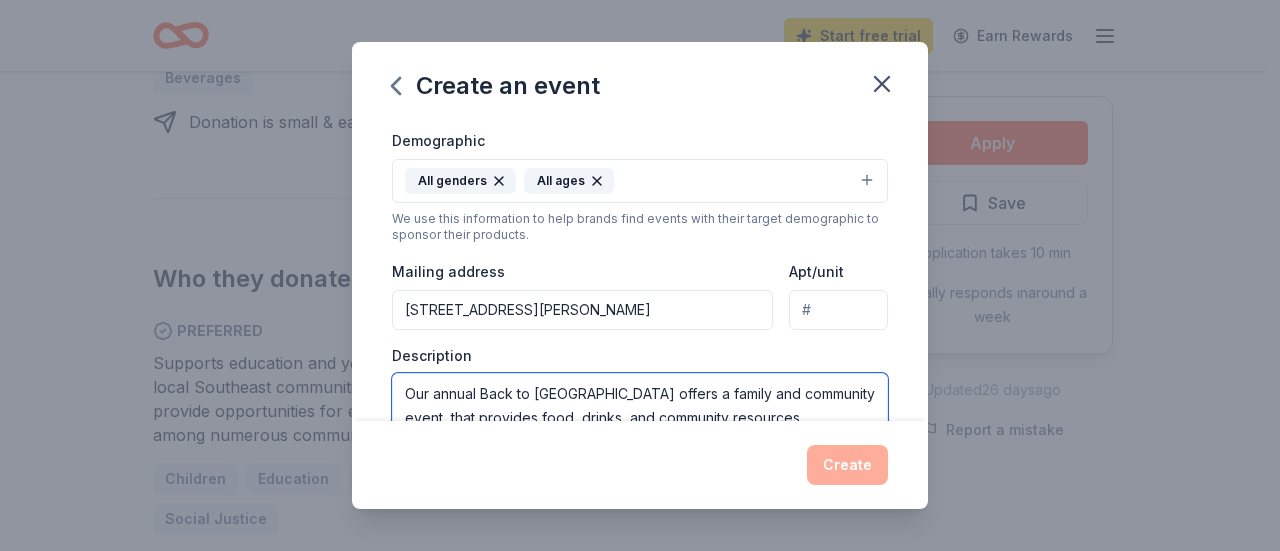 click on "Our annual Back to School Bash offers a family and community event, that provides food, drinks, and community resources." at bounding box center (640, 418) 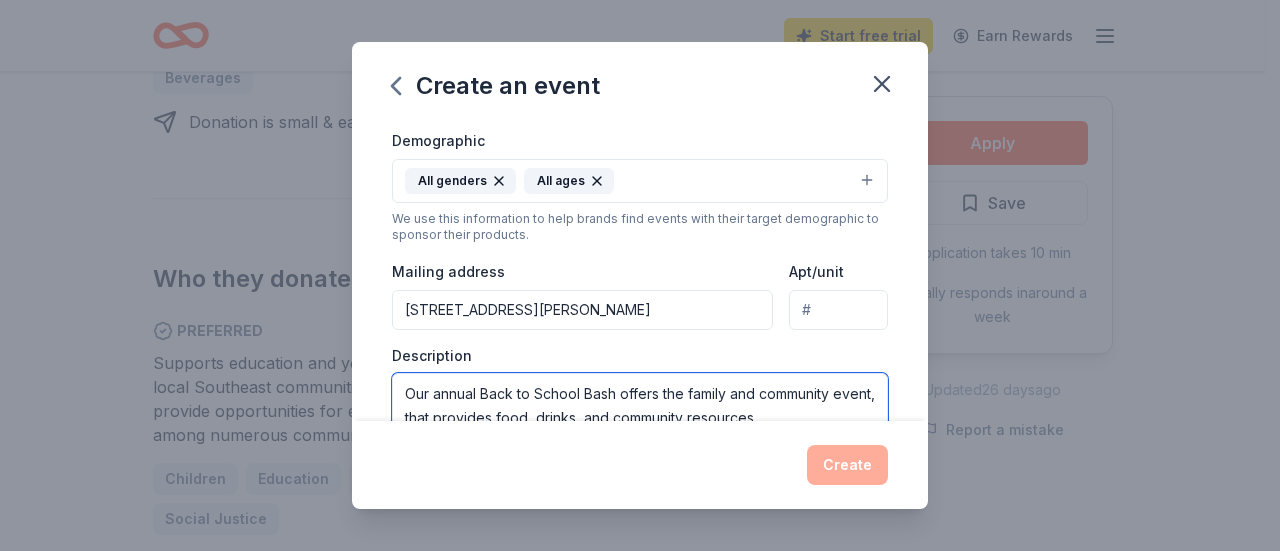 click on "Our annual Back to School Bash offers the family and community event, that provides food, drinks, and community resources." at bounding box center [640, 418] 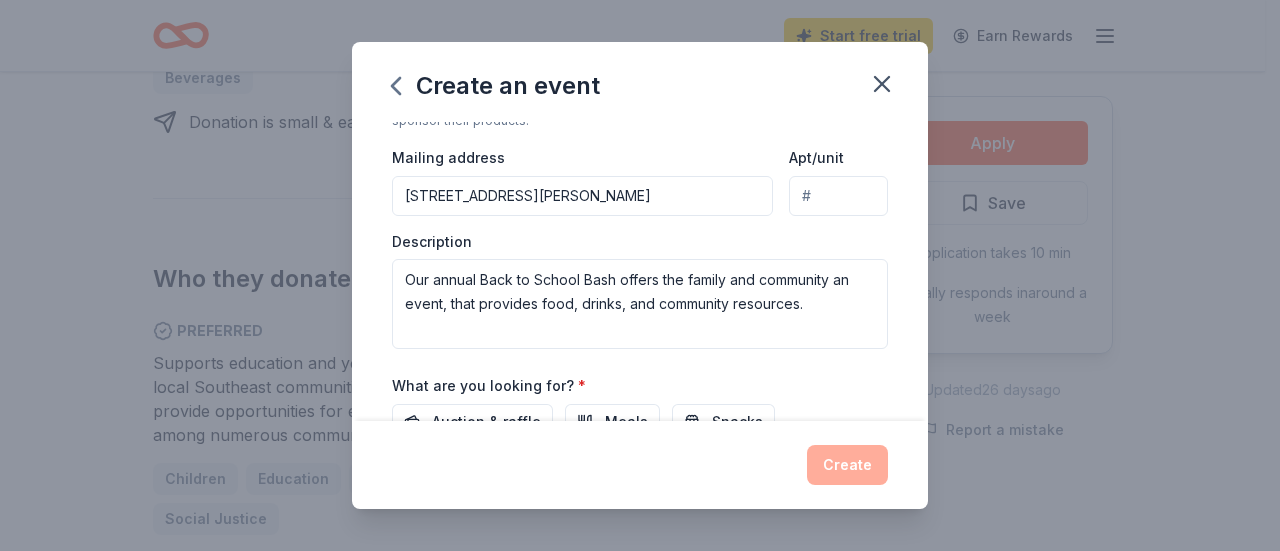 scroll, scrollTop: 480, scrollLeft: 0, axis: vertical 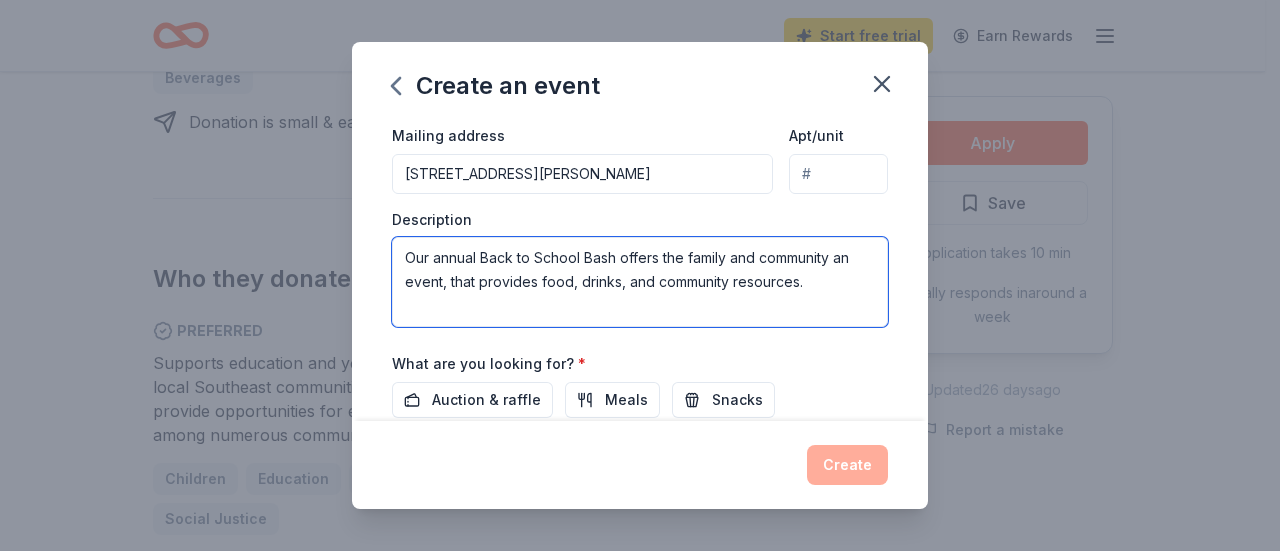 click on "Our annual Back to School Bash offers the family and community an event, that provides food, drinks, and community resources." at bounding box center [640, 282] 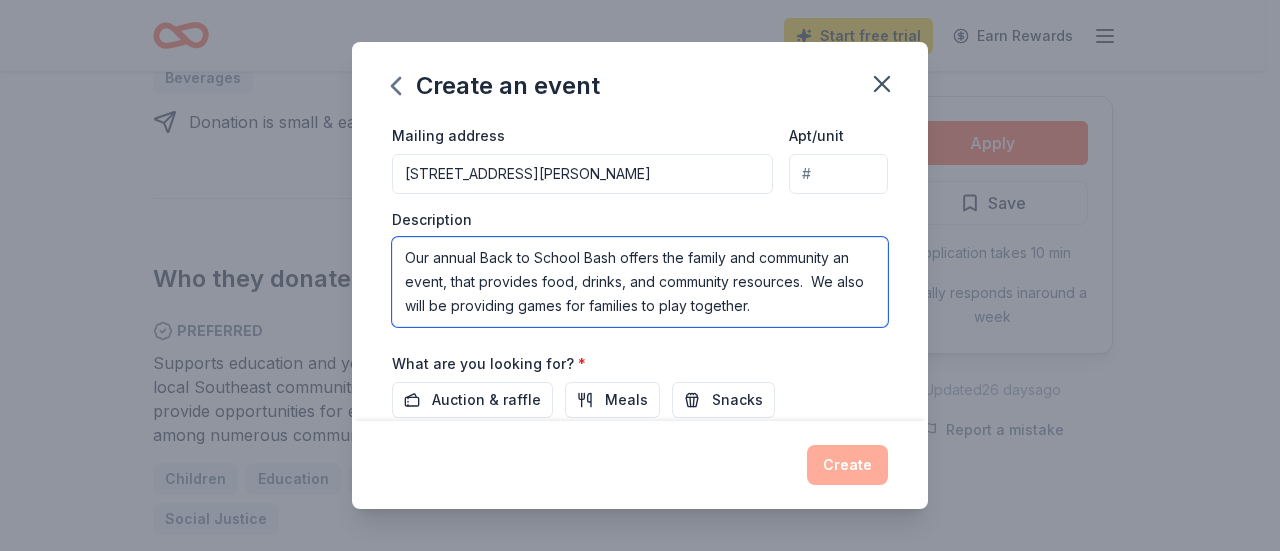 type on "Our annual Back to School Bash offers the family and community an event, that provides food, drinks, and community resources.  We also will be providing games for families to play together." 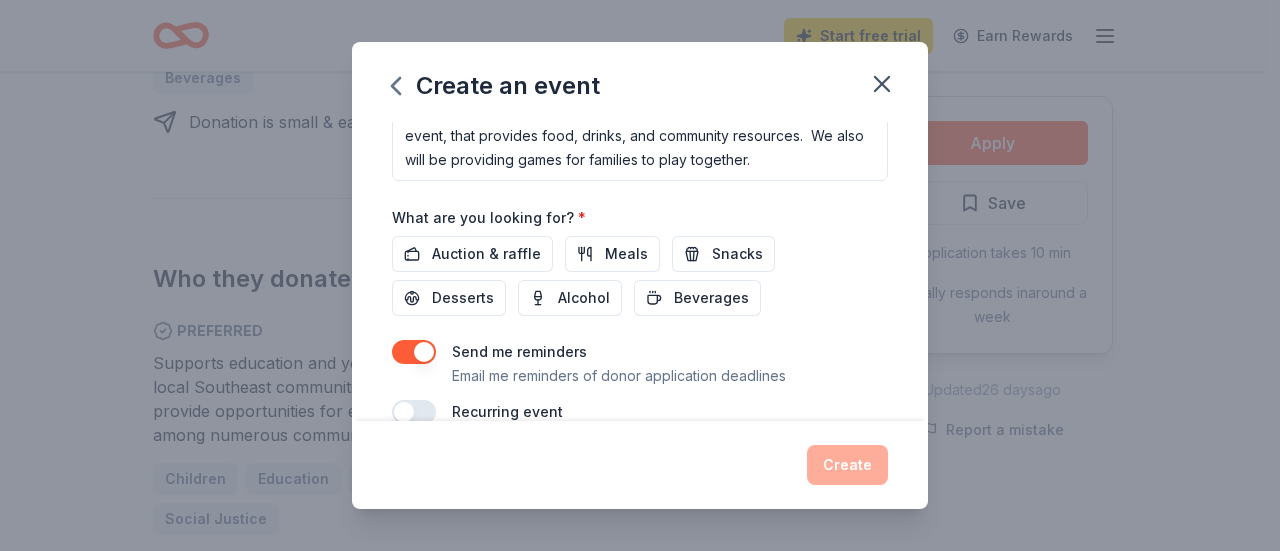 scroll, scrollTop: 632, scrollLeft: 0, axis: vertical 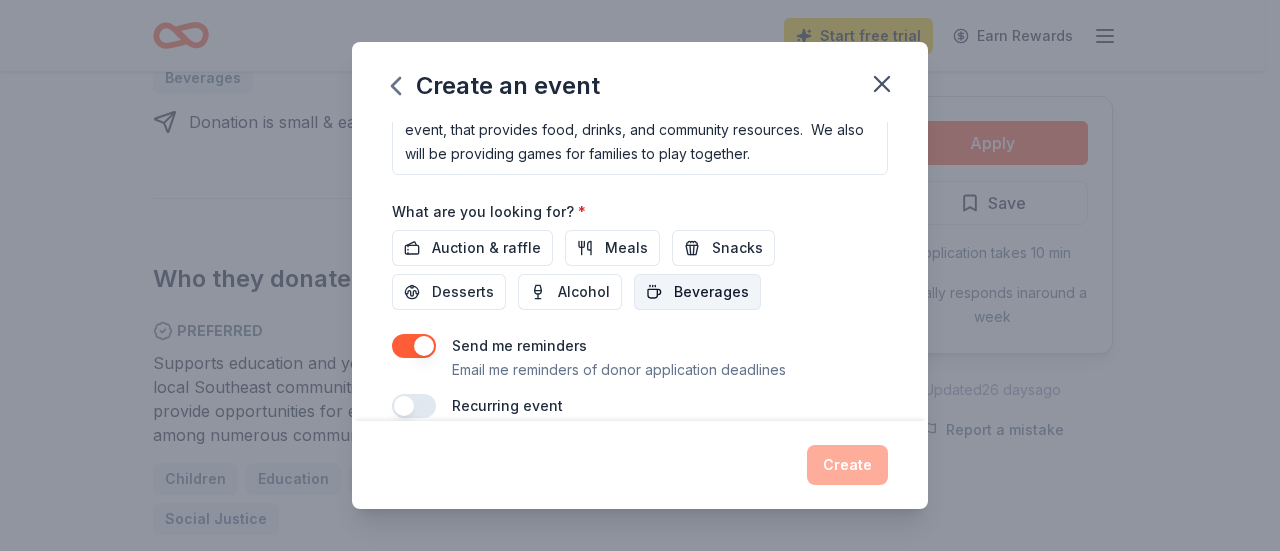 click on "Beverages" at bounding box center [711, 292] 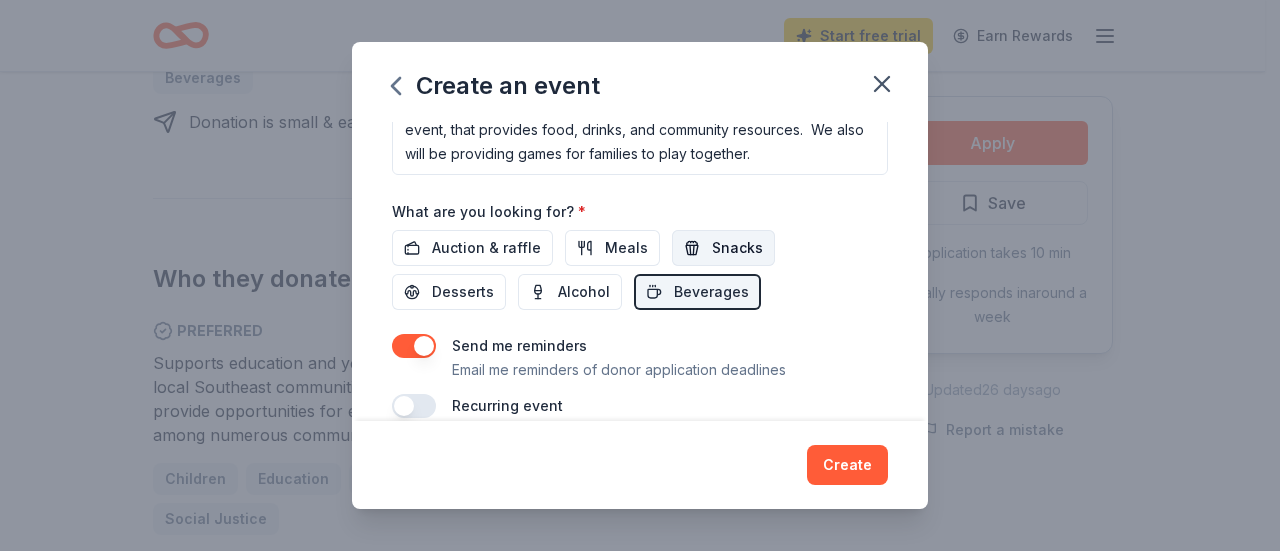 click on "Snacks" at bounding box center [737, 248] 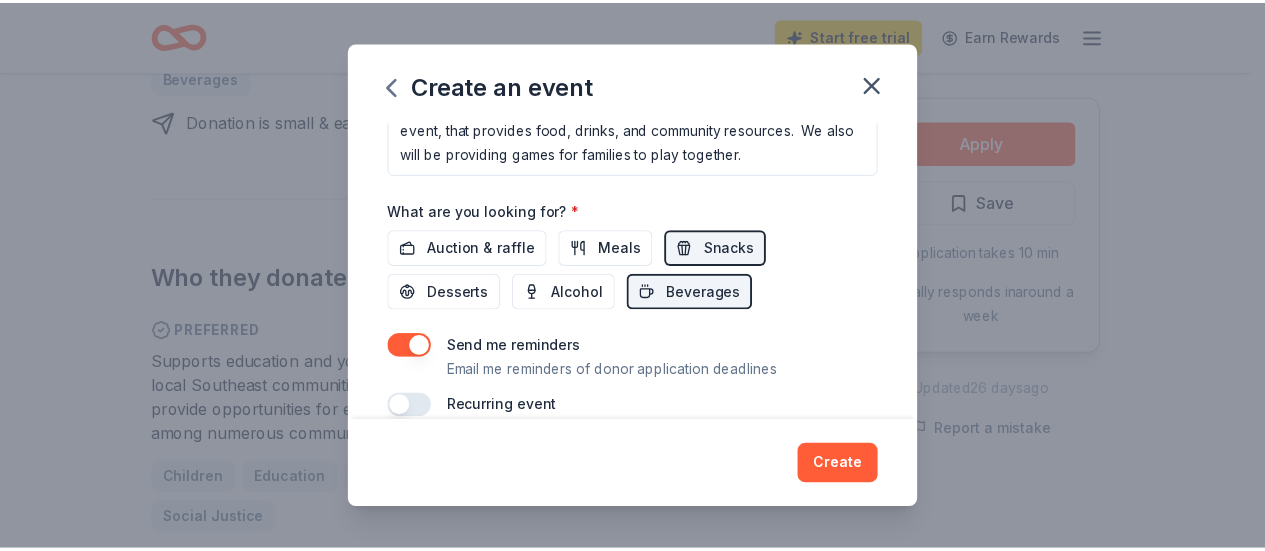 scroll, scrollTop: 654, scrollLeft: 0, axis: vertical 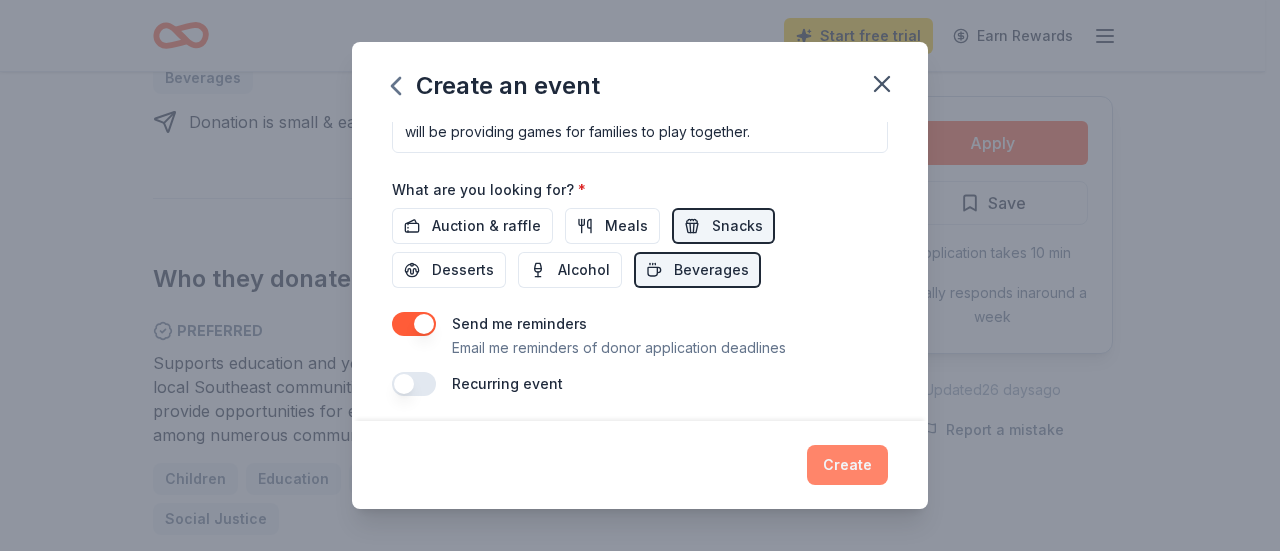 click on "Create" at bounding box center [847, 465] 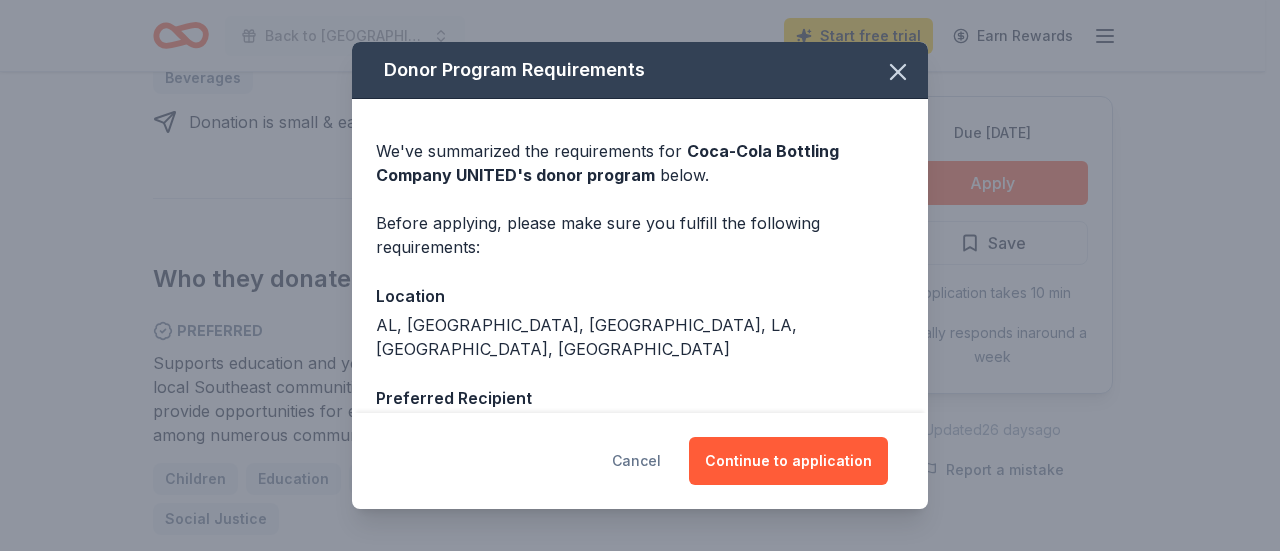 click on "Cancel" at bounding box center [636, 461] 